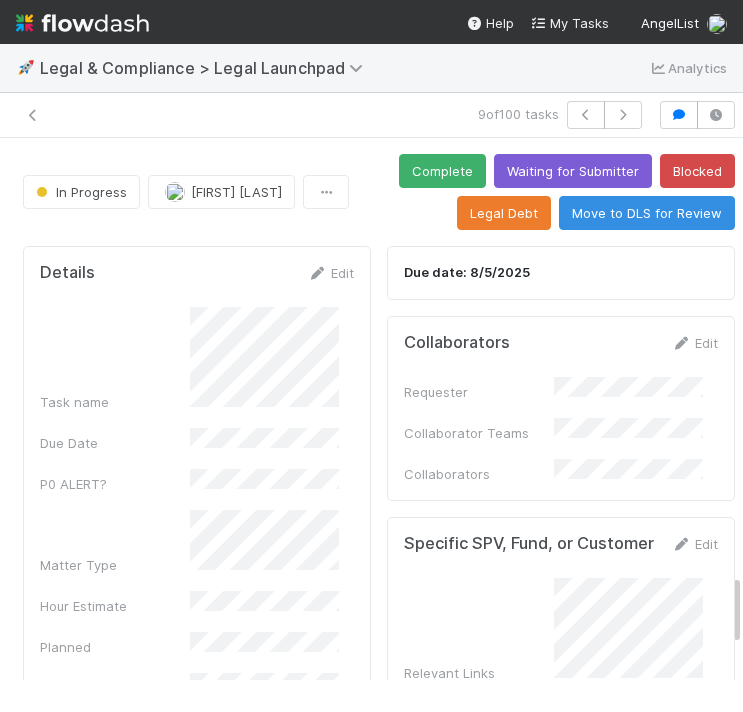 scroll, scrollTop: 0, scrollLeft: 0, axis: both 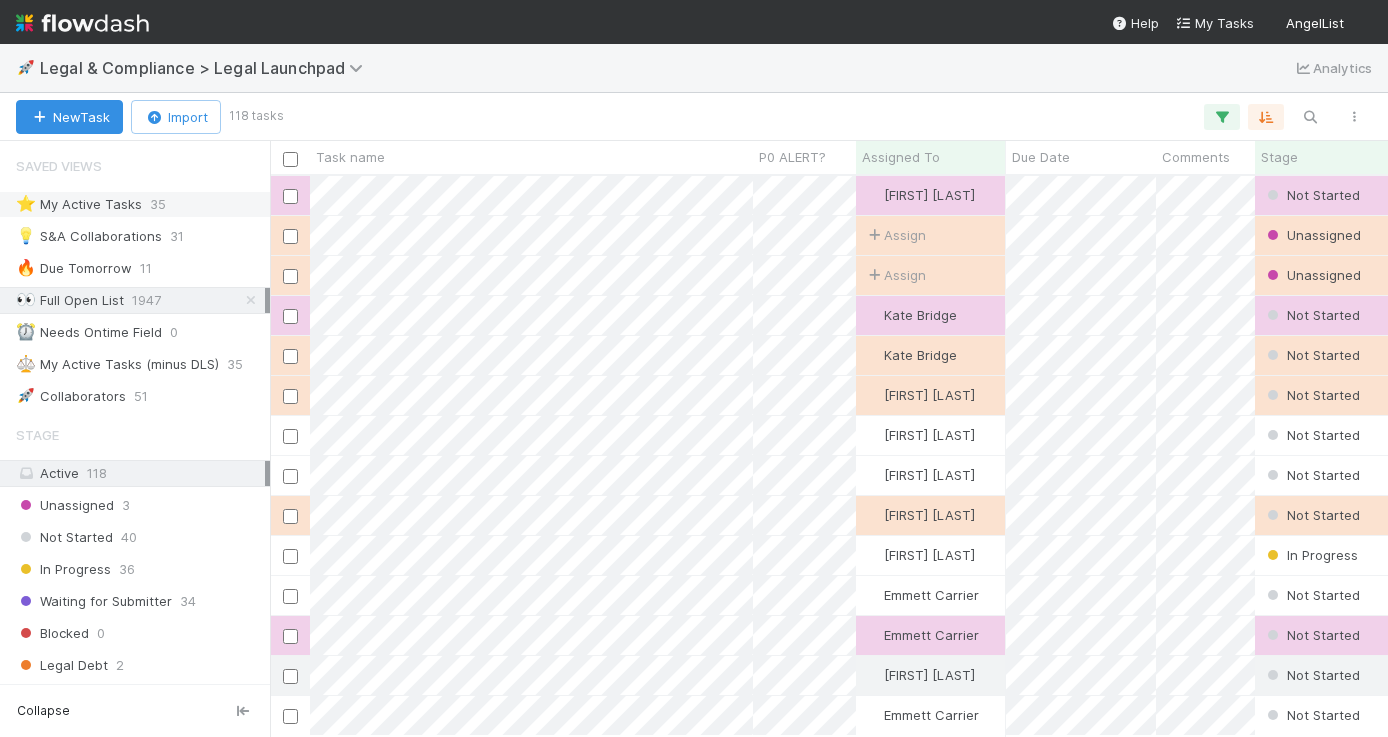 click on "⭐ My Active Tasks" at bounding box center (79, 204) 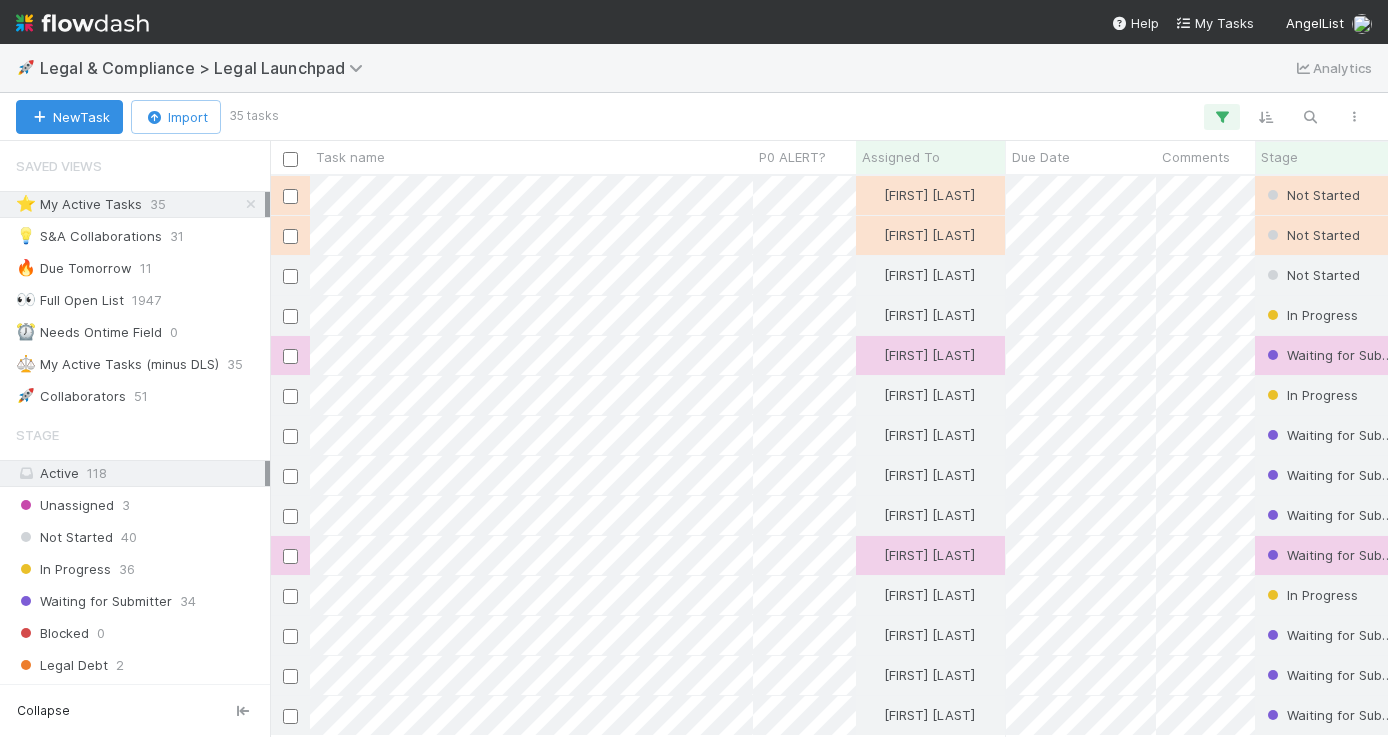 scroll, scrollTop: 15, scrollLeft: 16, axis: both 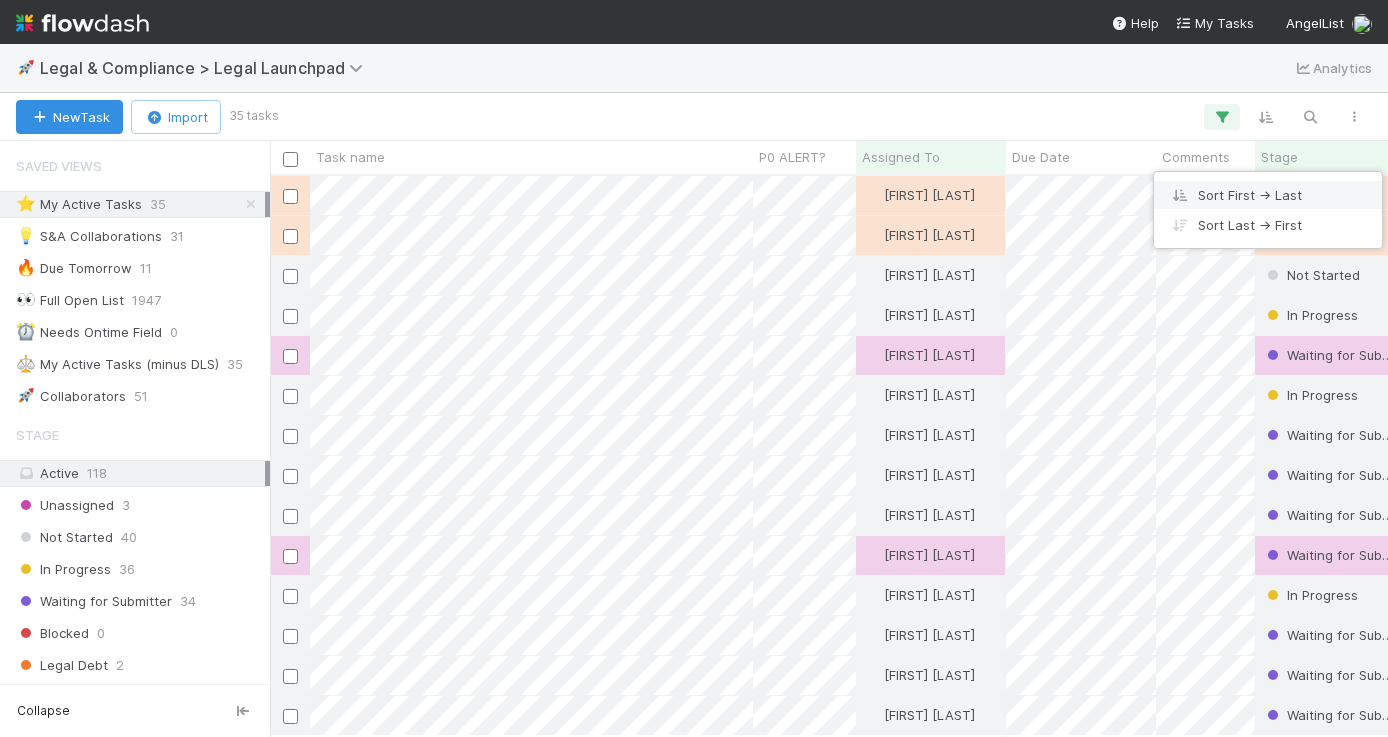click on "Sort First → Last" at bounding box center [1268, 195] 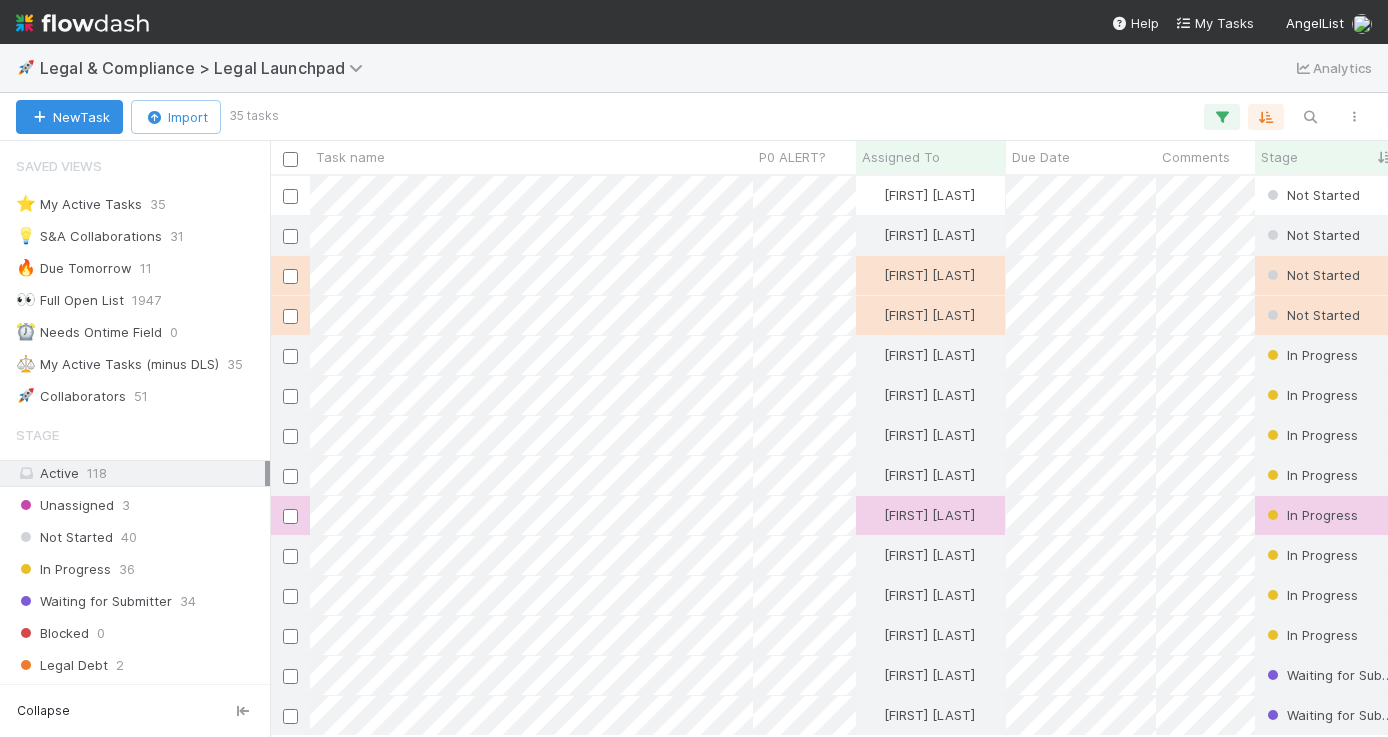 scroll, scrollTop: 15, scrollLeft: 16, axis: both 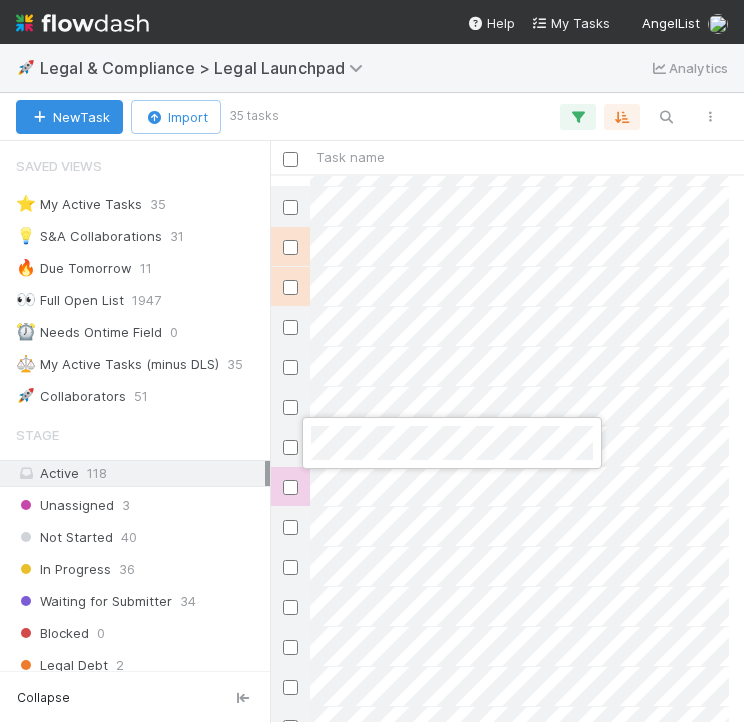 click at bounding box center [372, 362] 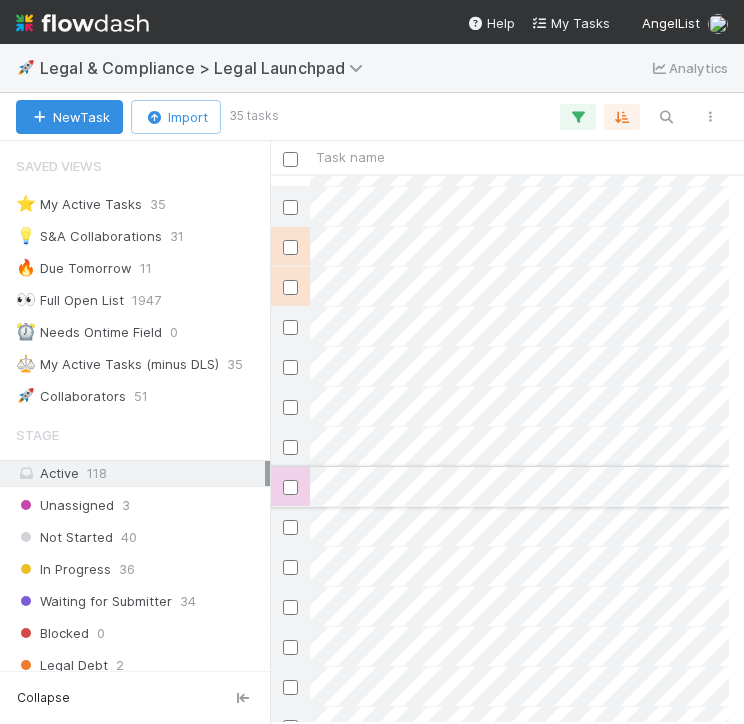 scroll, scrollTop: 29, scrollLeft: 109, axis: both 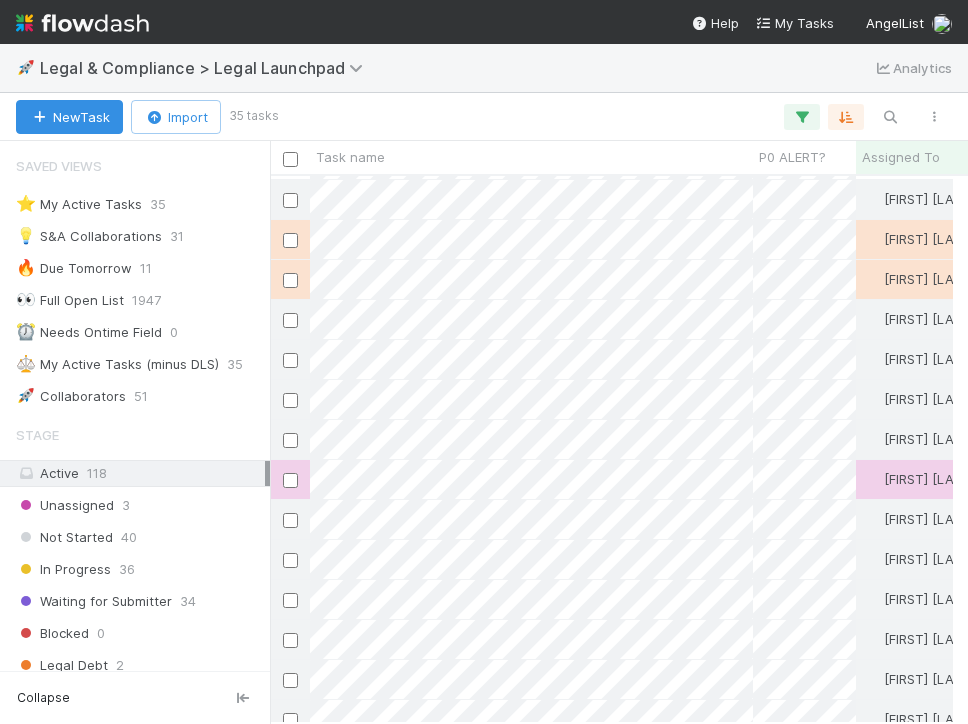 click on "Scarlett Grabowska   Not Started 5/6/25, 1:05:47 AM 0 0 Scarlett Grabowska   Not Started 8/5/25, 11:13:24 AM 0 0 Scarlett Grabowska   Not Started 8/5/25, 1:27:13 PM 0 0 Scarlett Grabowska   Not Started 8/5/25, 3:32:11 PM 0 0 Scarlett Grabowska   In Progress 11/13/24, 7:49:26 PM 0 0 Scarlett Grabowska   In Progress 4/22/25, 3:22:56 PM 0 0 Scarlett Grabowska   In Progress 7/18/25, 9:50:07 AM 0 0 Scarlett Grabowska   In Progress 7/23/25, 5:37:49 PM 0 0 Scarlett Grabowska   In Progress 7/30/25, 12:50:43 PM 0 0 Scarlett Grabowska   In Progress 8/1/25, 10:13:37 AM 0 0 Scarlett Grabowska   In Progress 8/4/25, 12:19:49 PM 0 0 Scarlett Grabowska   In Progress 8/4/25, 5:09:03 PM 0 0 Scarlett Grabowska   Waiting for Submitter 5/28/25, 11:21:12 AM 0 0 Scarlett Grabowska   Waiting for Submitter 5/30/25, 10:04:09 AM 0 0 Scarlett Grabowska   Waiting for Submitter 7/10/25, 9:44:58 AM 0 0 Scarlett Grabowska   Waiting for Submitter 7/14/25, 1:31:36 PM 0 0 Scarlett Grabowska   Waiting for Submitter 7/15/25, 1:33:48 PM 0 0" at bounding box center [611, 449] 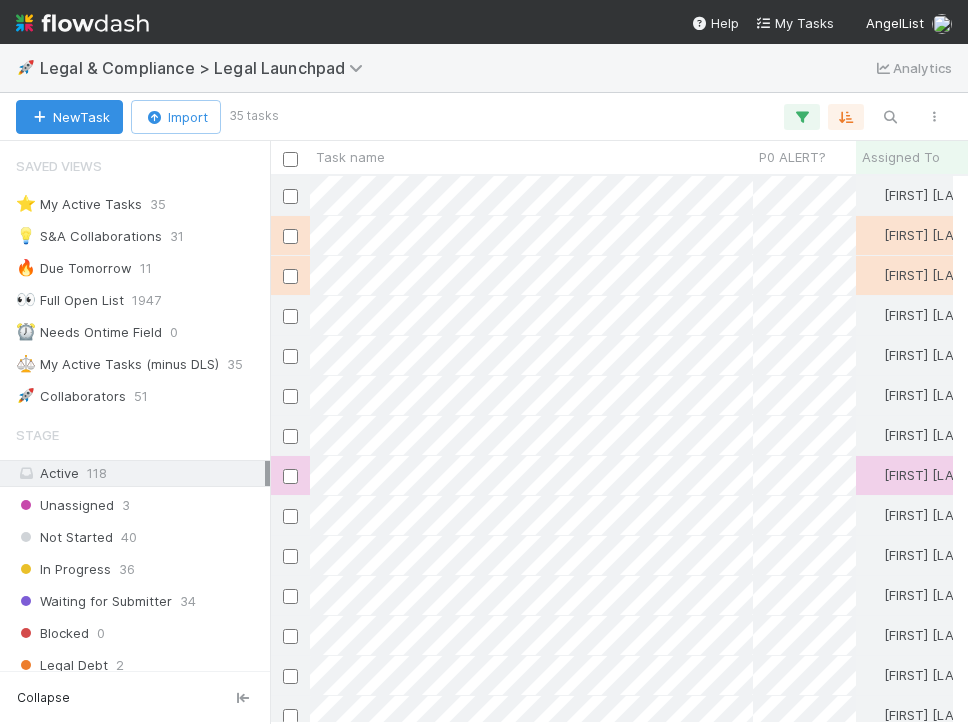 scroll, scrollTop: 38, scrollLeft: 308, axis: both 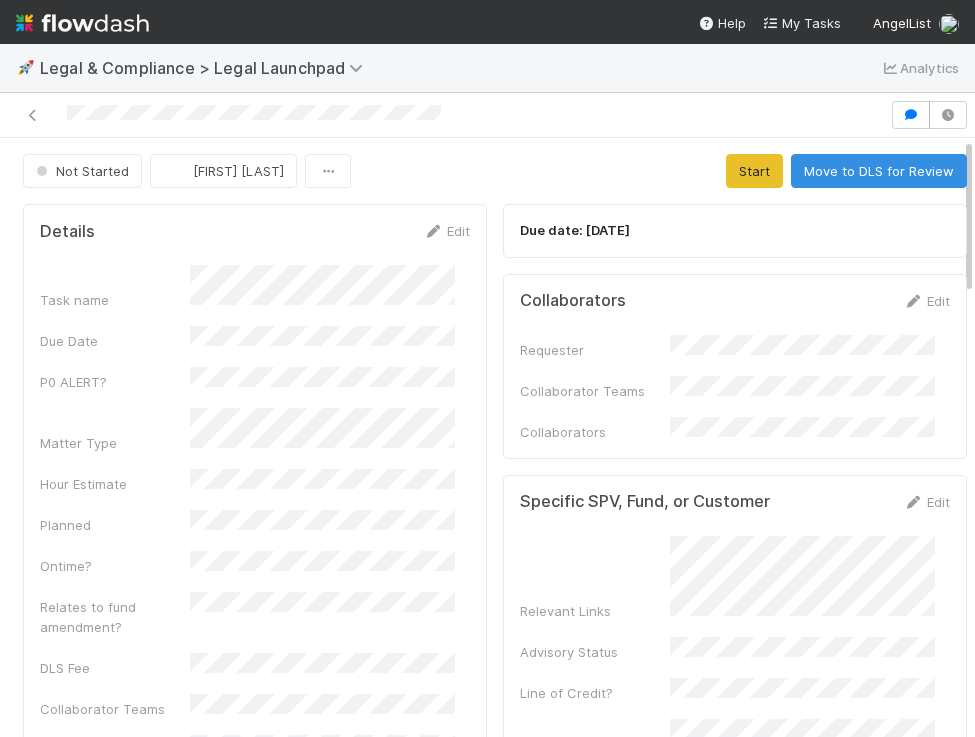 click on "Task name" at bounding box center (255, 287) 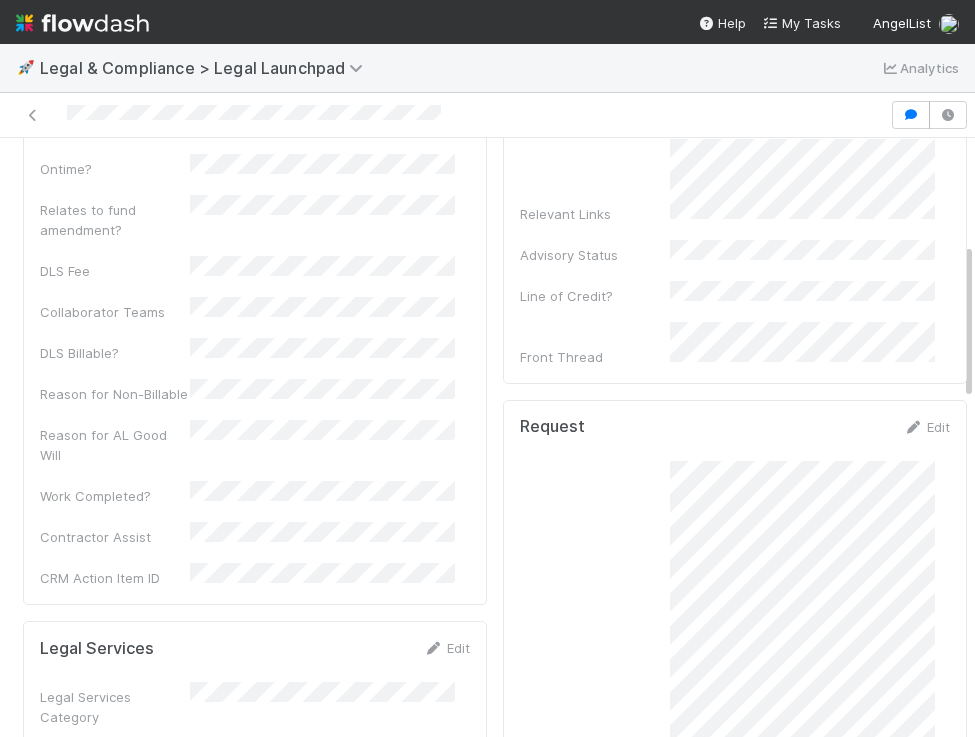 scroll, scrollTop: 412, scrollLeft: 0, axis: vertical 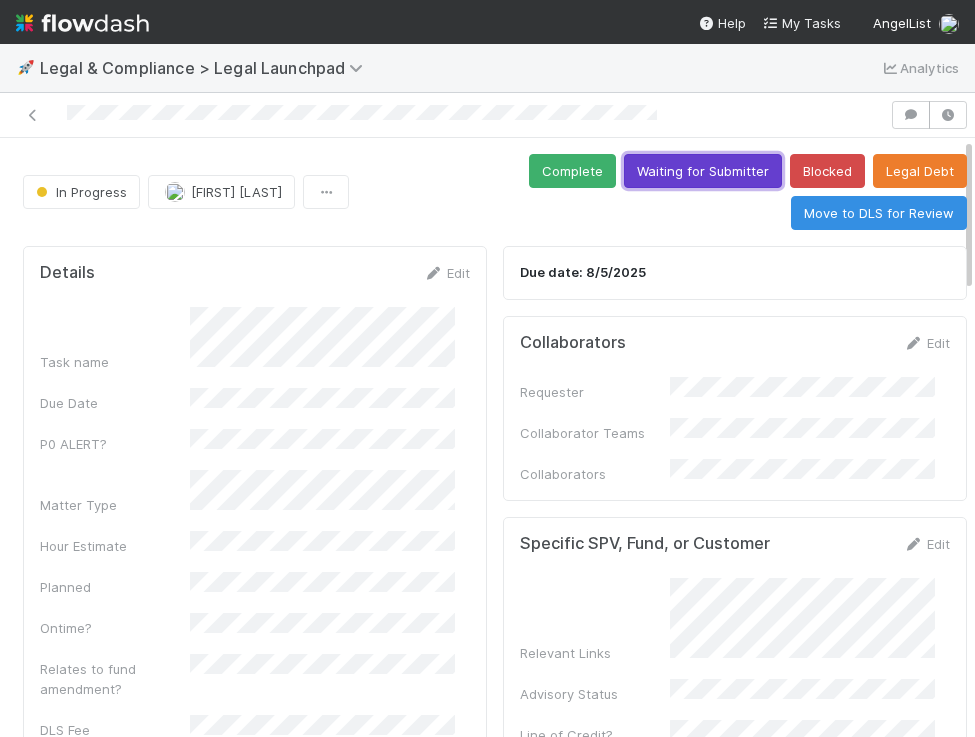 click on "Waiting for Submitter" at bounding box center [703, 171] 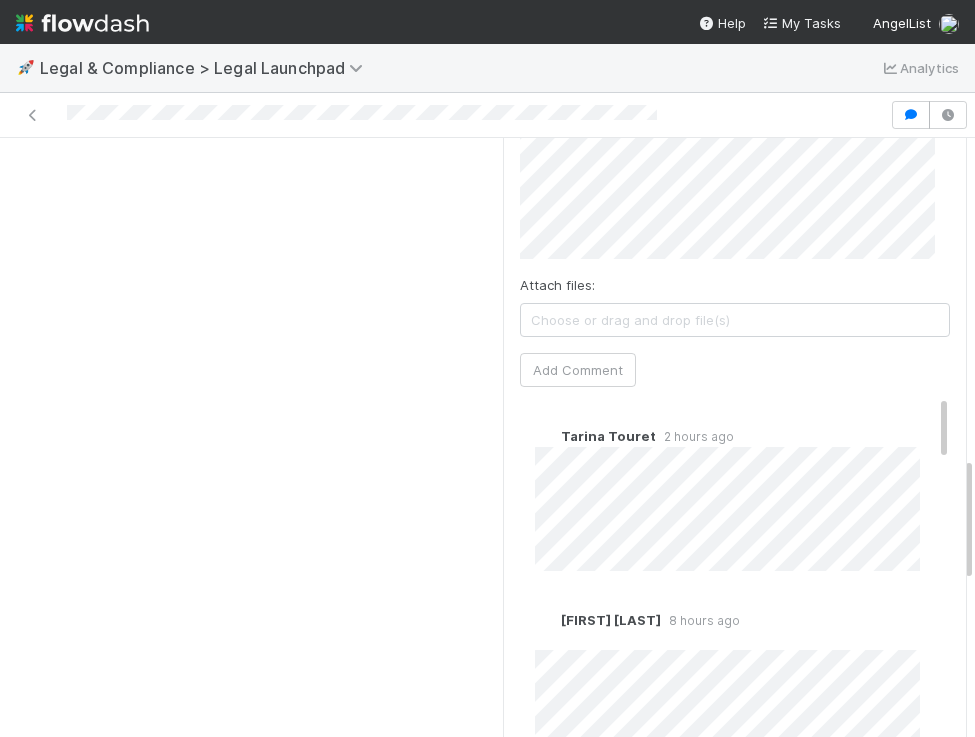 scroll, scrollTop: 2263, scrollLeft: 0, axis: vertical 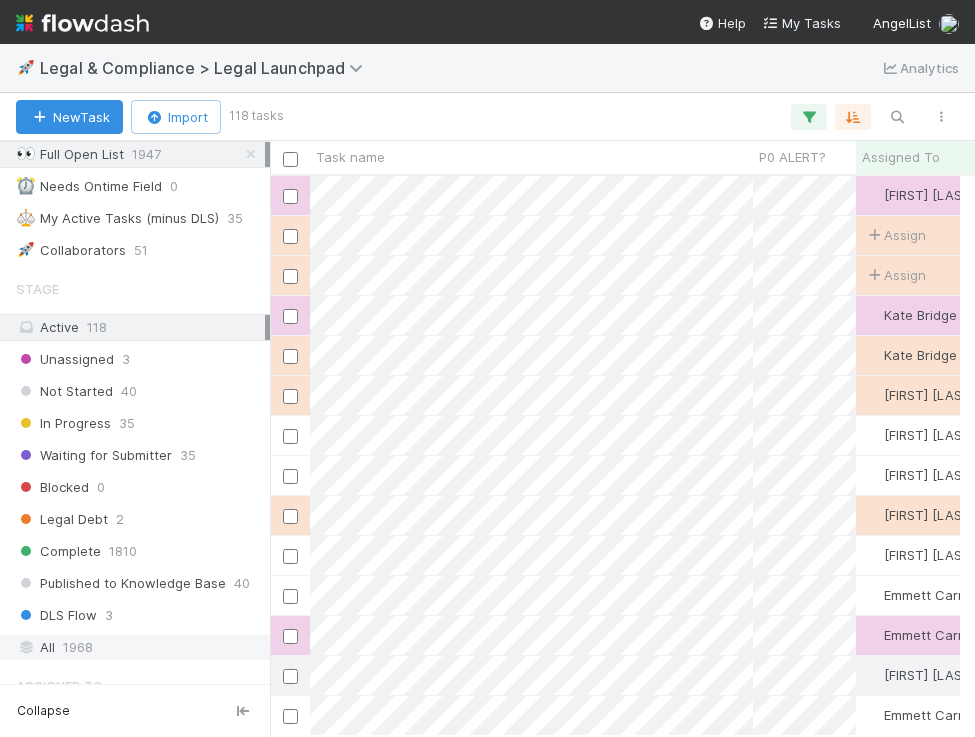 click on "1968" at bounding box center [78, 647] 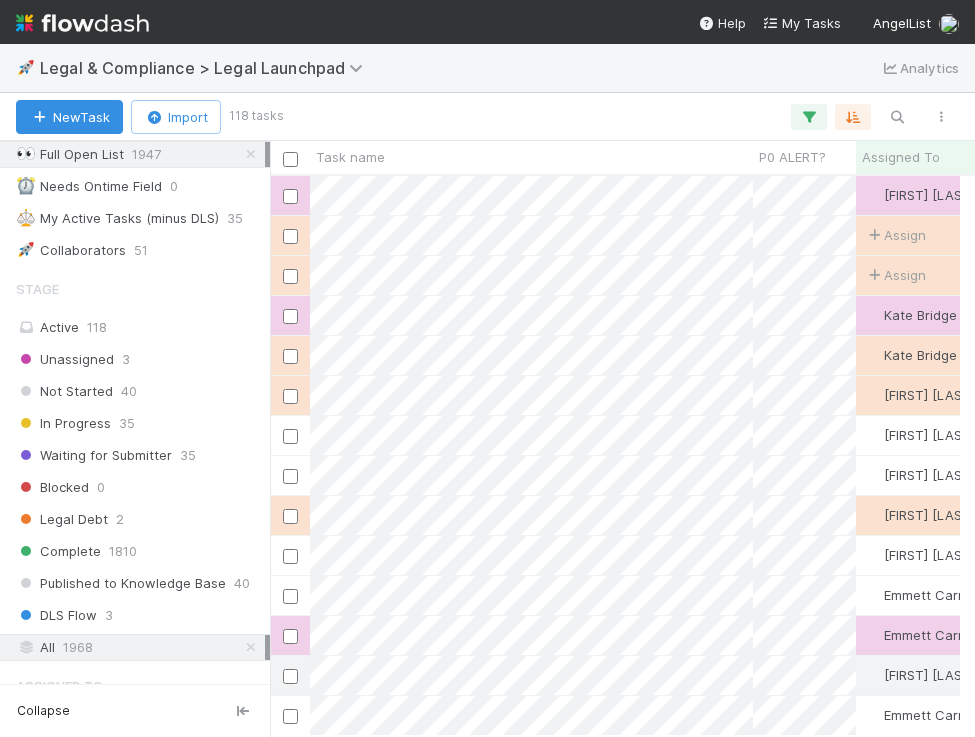 scroll, scrollTop: 18, scrollLeft: 0, axis: vertical 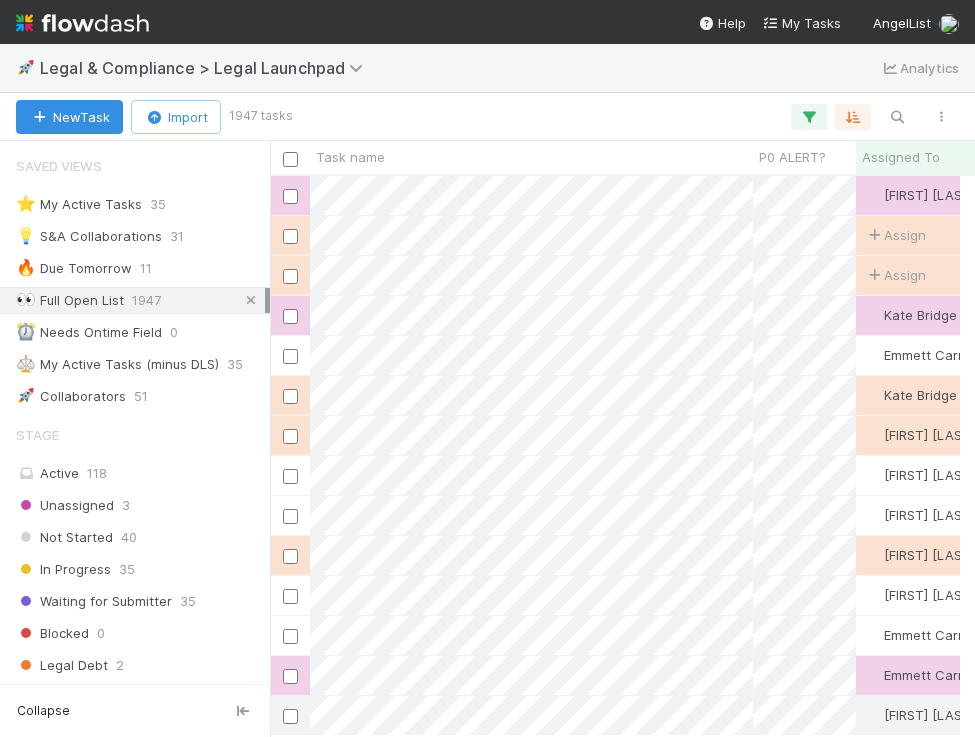 click at bounding box center (251, 300) 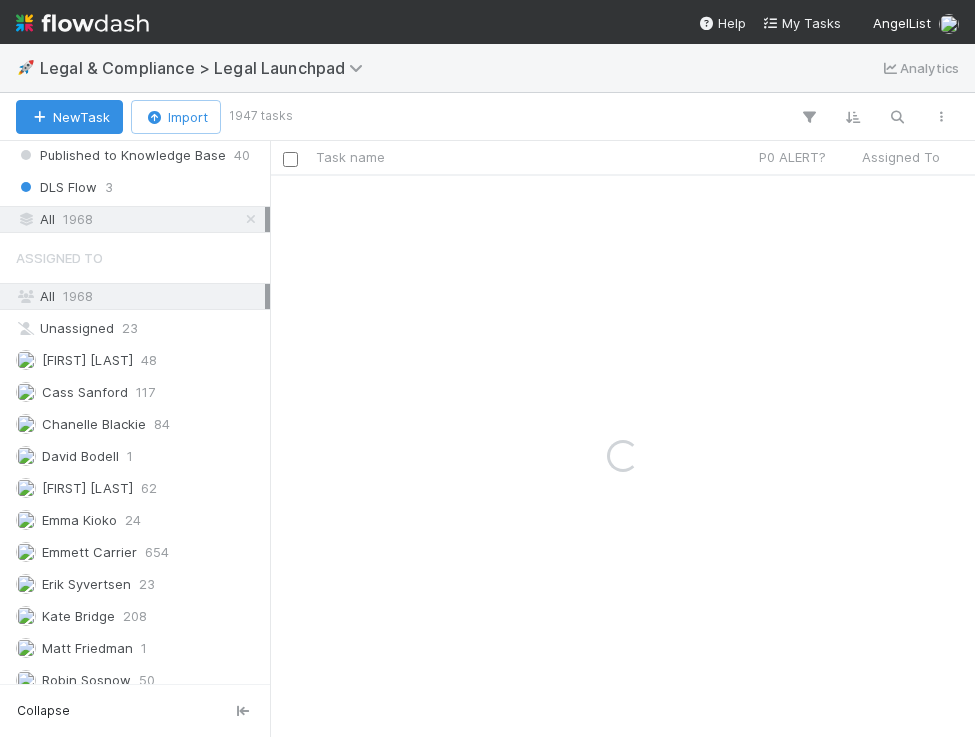 scroll, scrollTop: 653, scrollLeft: 0, axis: vertical 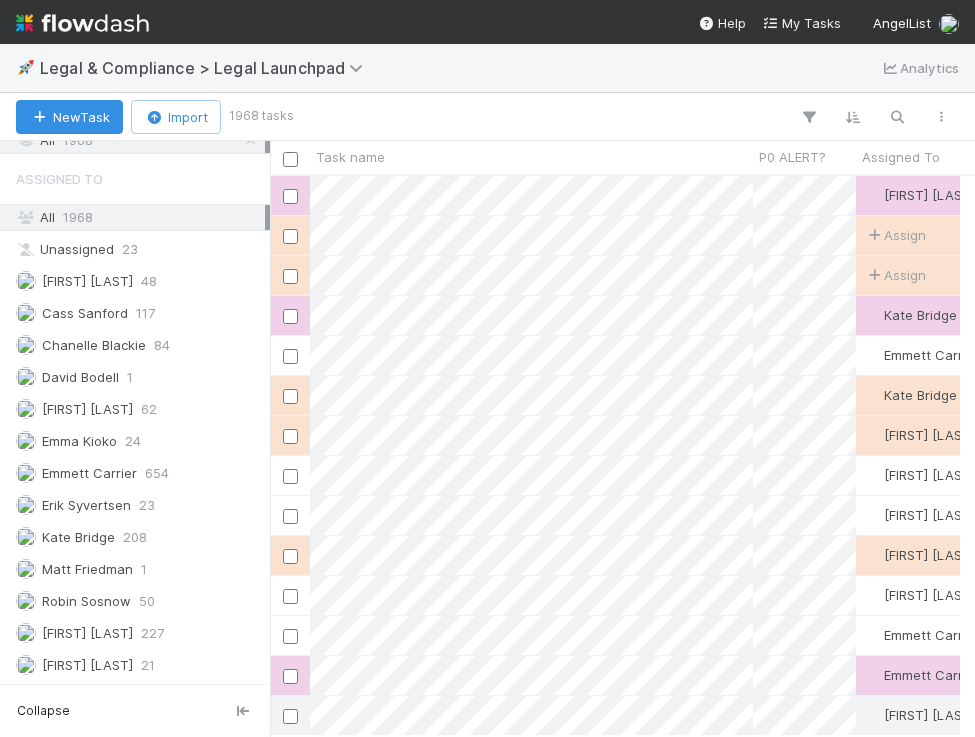 click on "New  Task Import 1968 tasks" at bounding box center (487, 117) 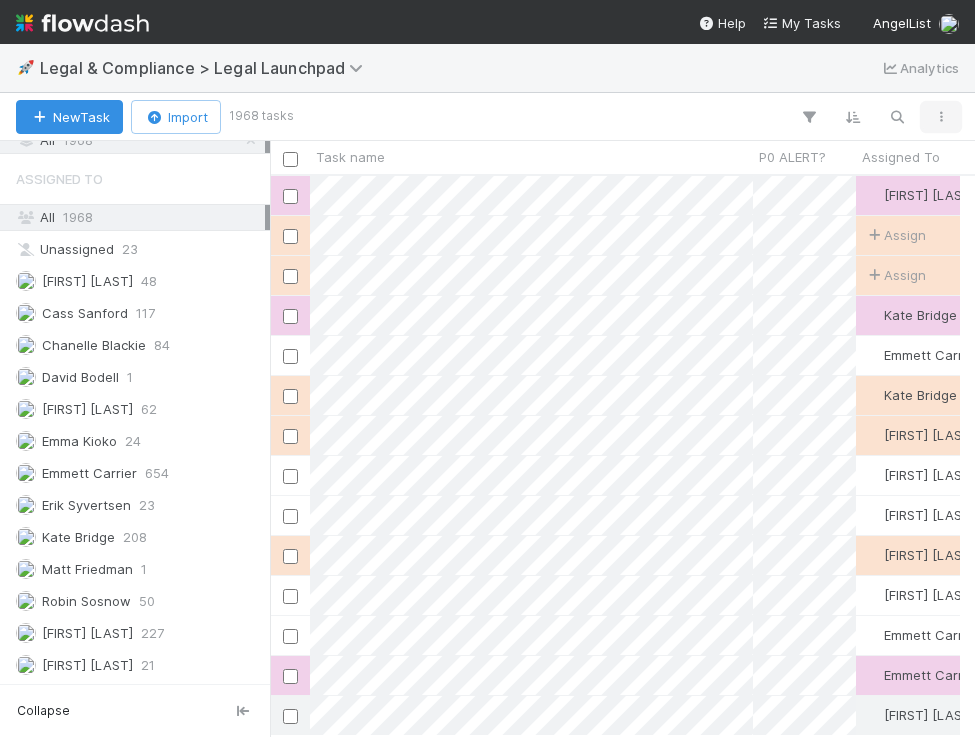 click at bounding box center (941, 117) 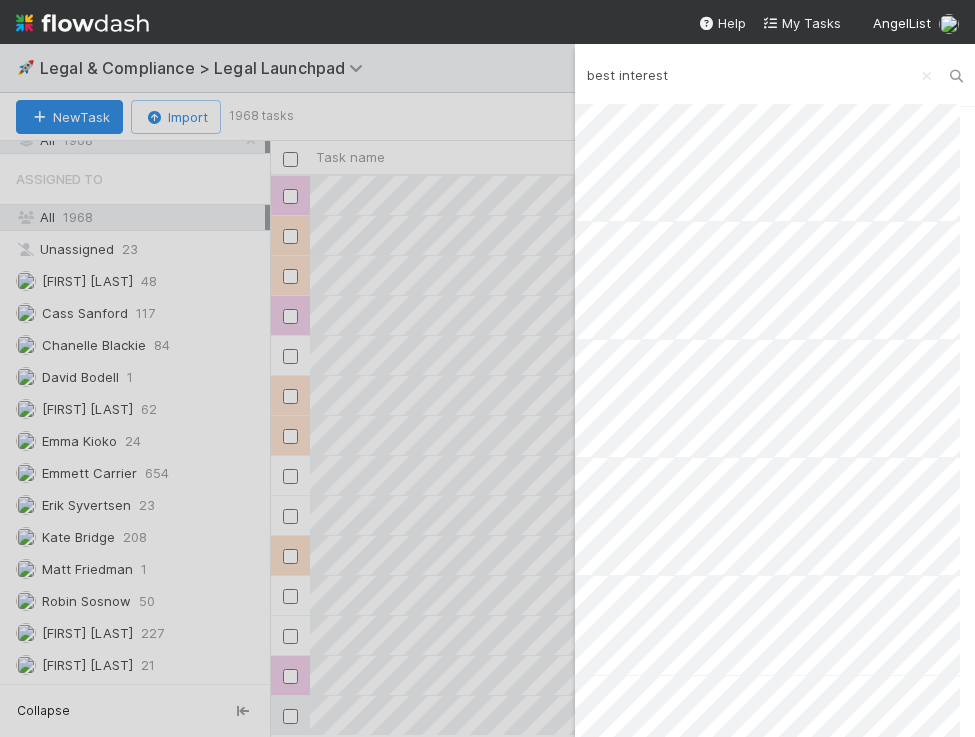 type on "best interest" 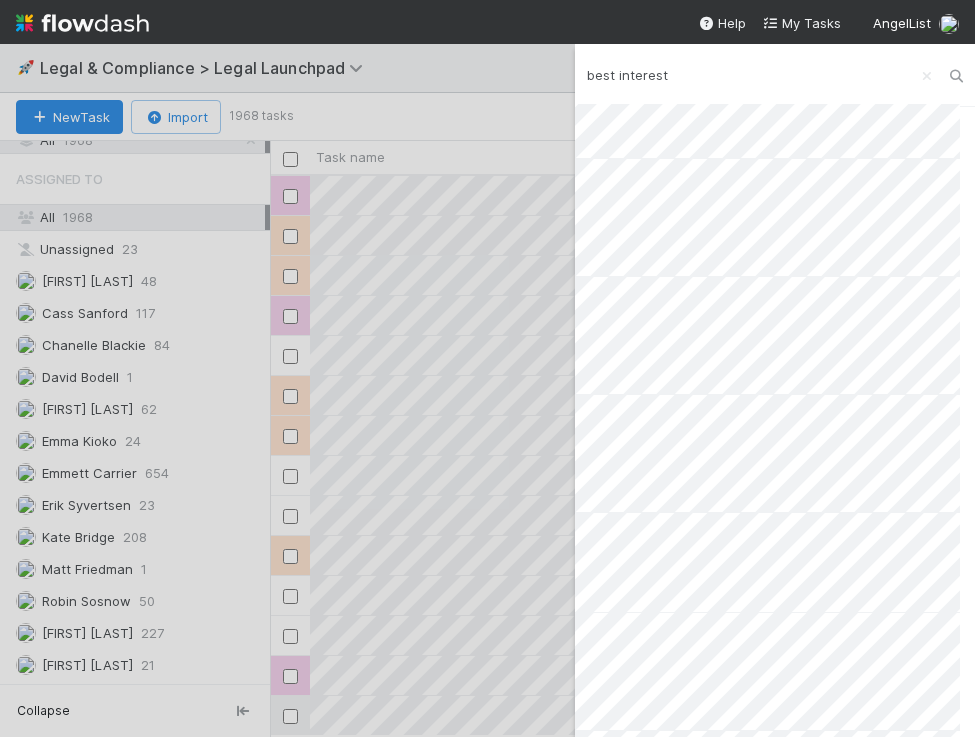 scroll, scrollTop: 69, scrollLeft: 0, axis: vertical 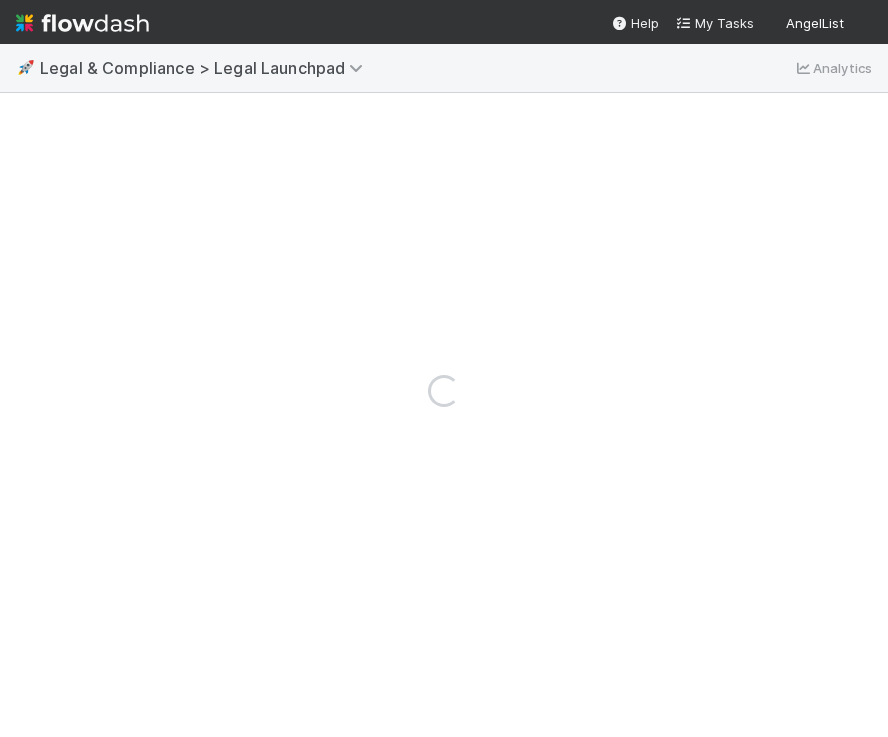 click on "Loading..." at bounding box center [444, 390] 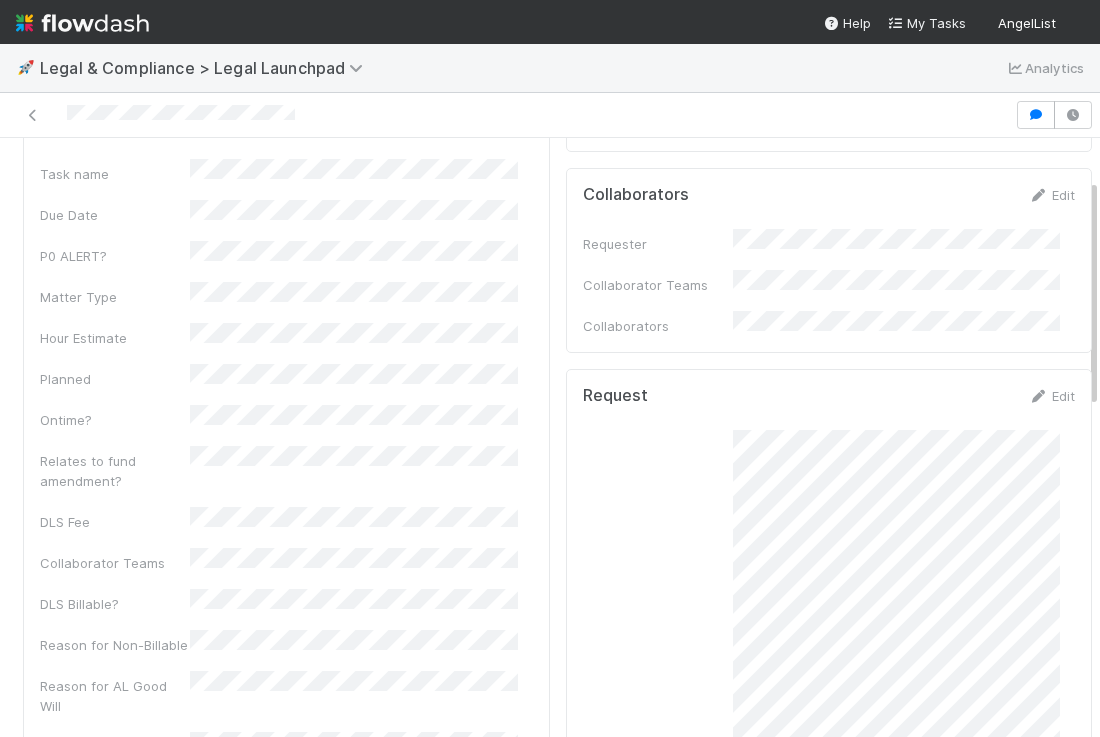 scroll, scrollTop: 96, scrollLeft: 0, axis: vertical 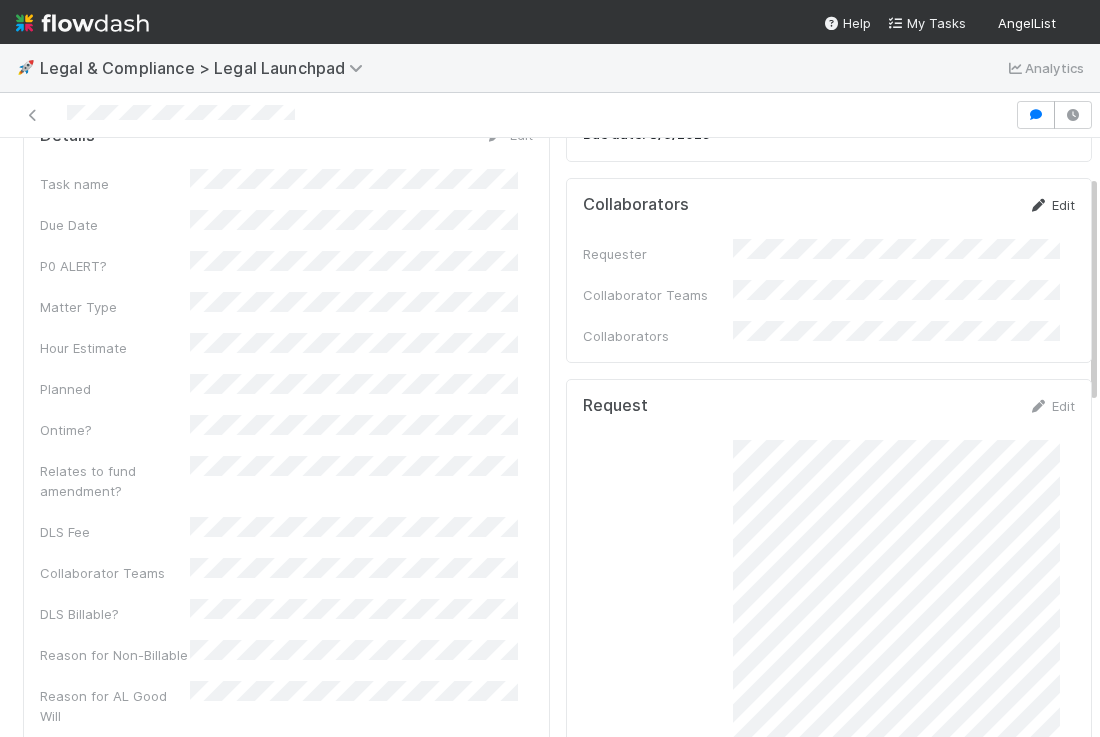 click at bounding box center [1038, 205] 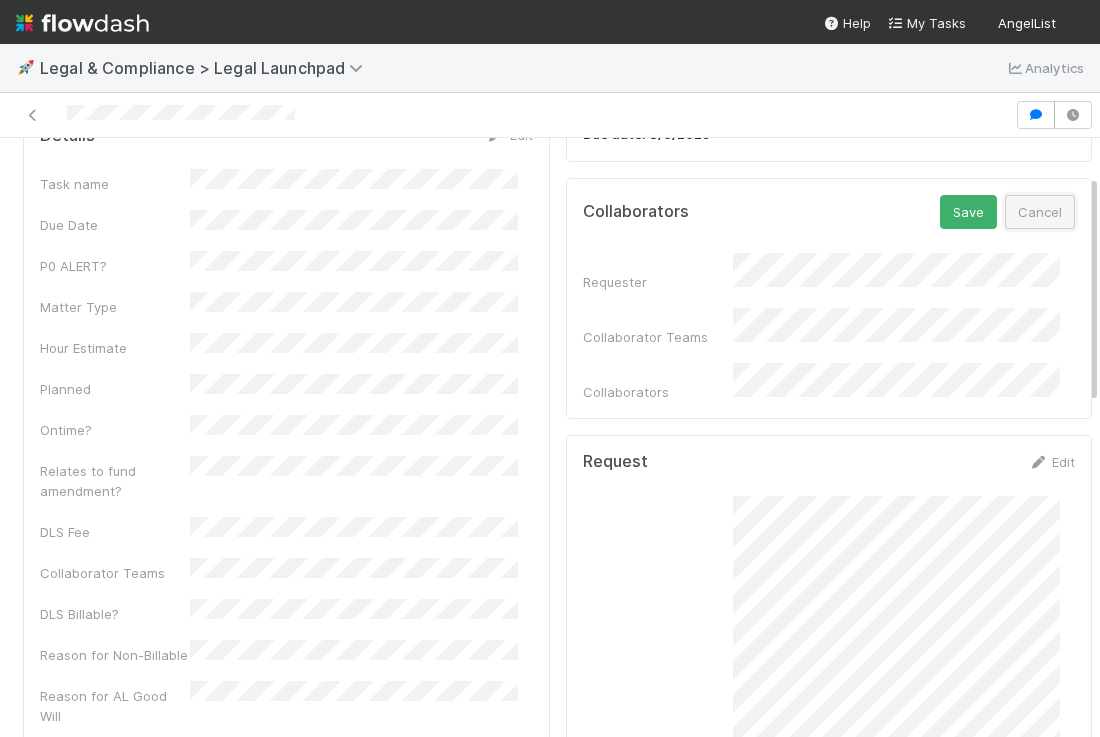 click on "Cancel" at bounding box center [1040, 212] 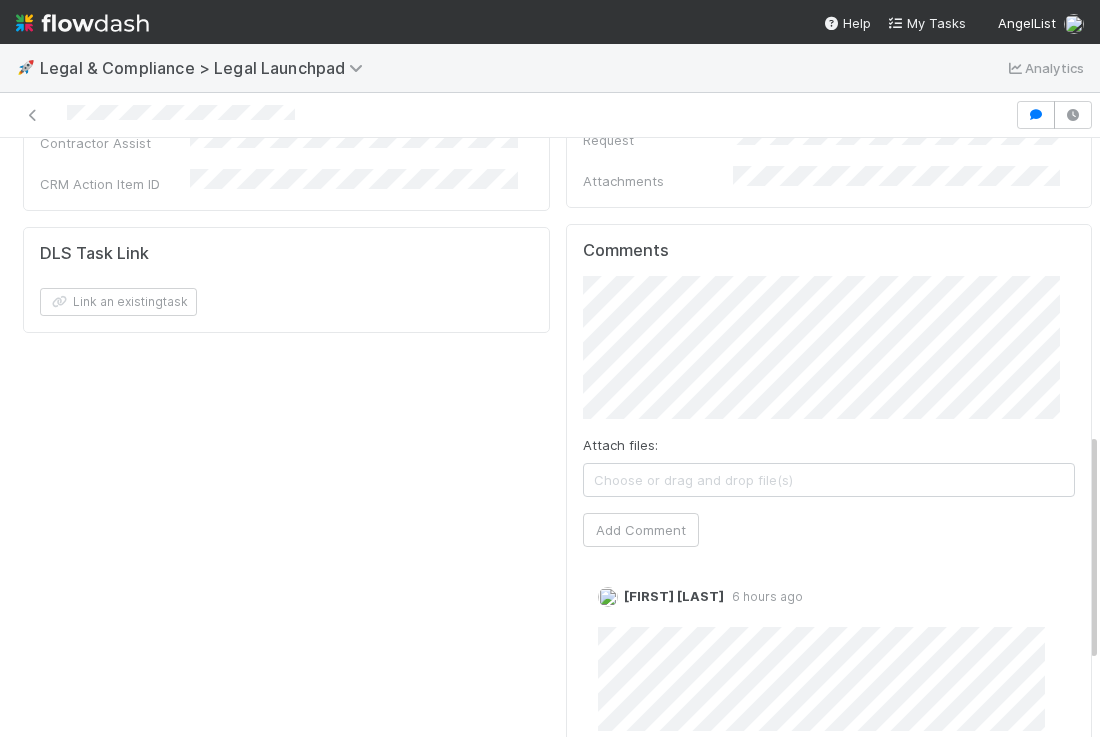 scroll, scrollTop: 770, scrollLeft: 0, axis: vertical 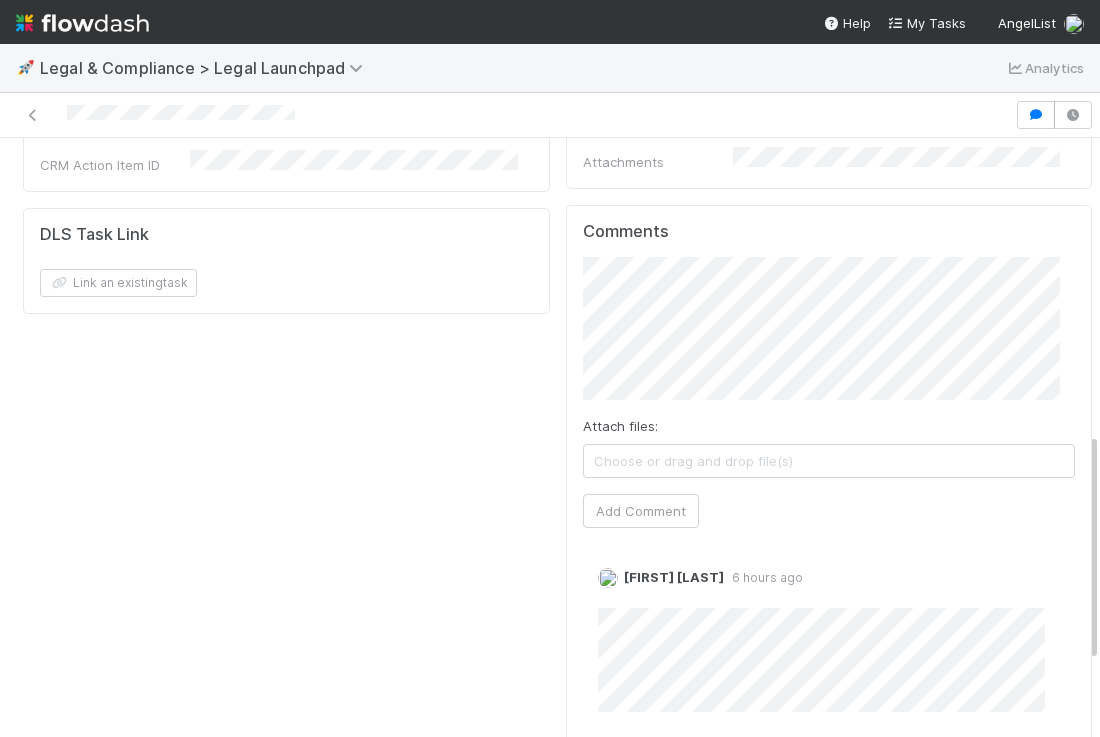 click on "Comments Attach files: Choose or drag and drop file(s) Add Comment [FIRST] [LAST] 6 hours ago   Edit Delete [FIRST] [LAST] 7 hours ago" at bounding box center [829, 570] 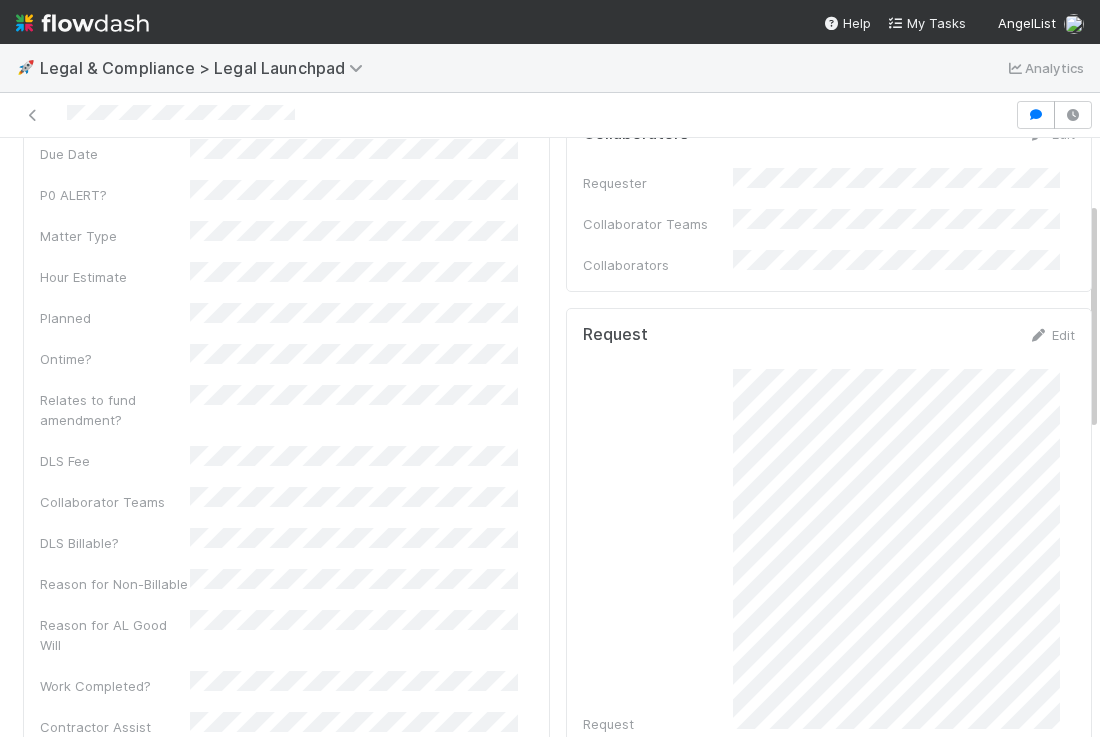 scroll, scrollTop: 0, scrollLeft: 0, axis: both 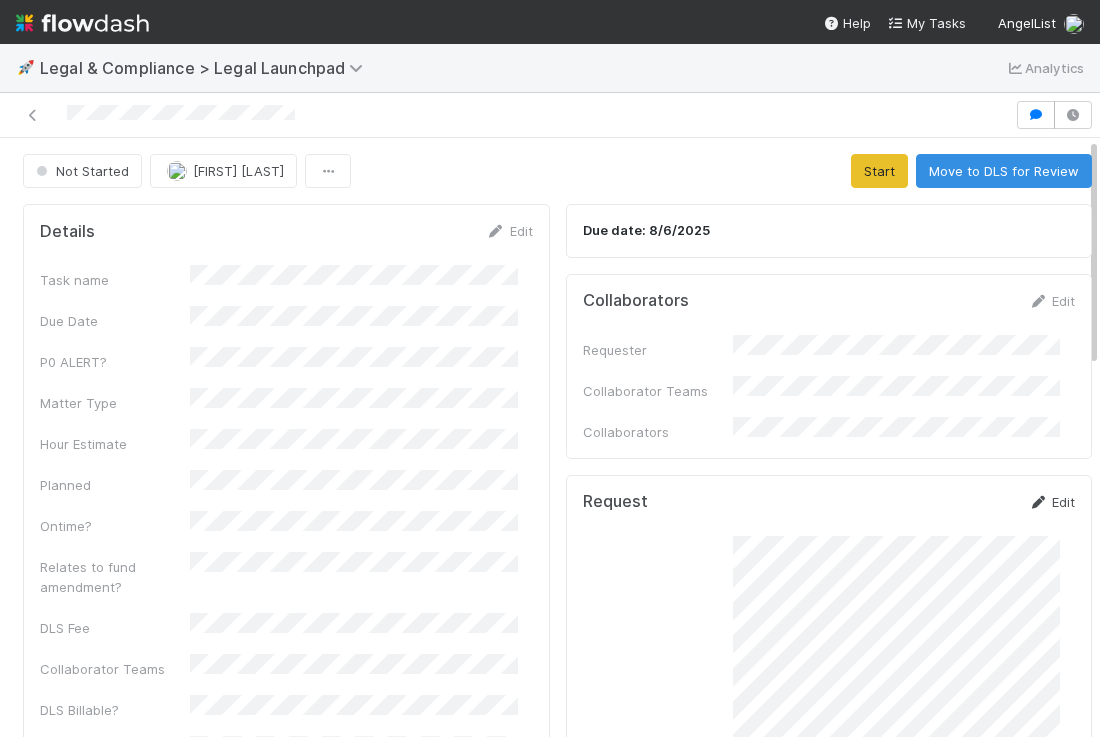click on "Edit" at bounding box center [1051, 502] 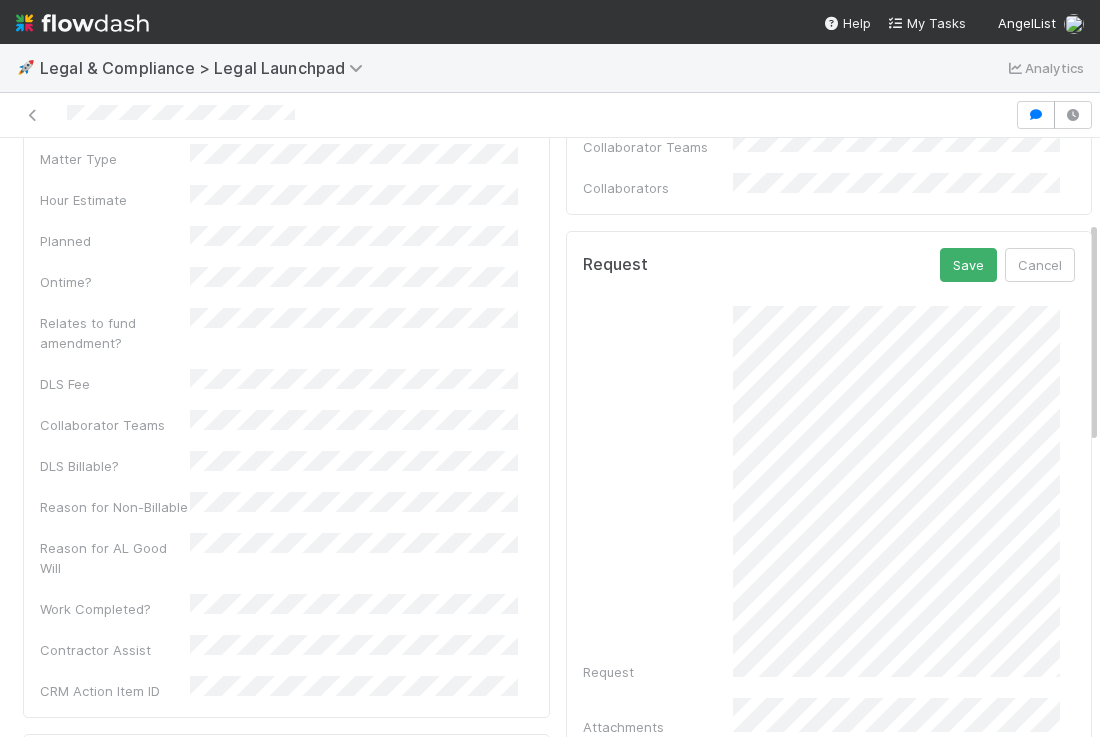 scroll, scrollTop: 222, scrollLeft: 0, axis: vertical 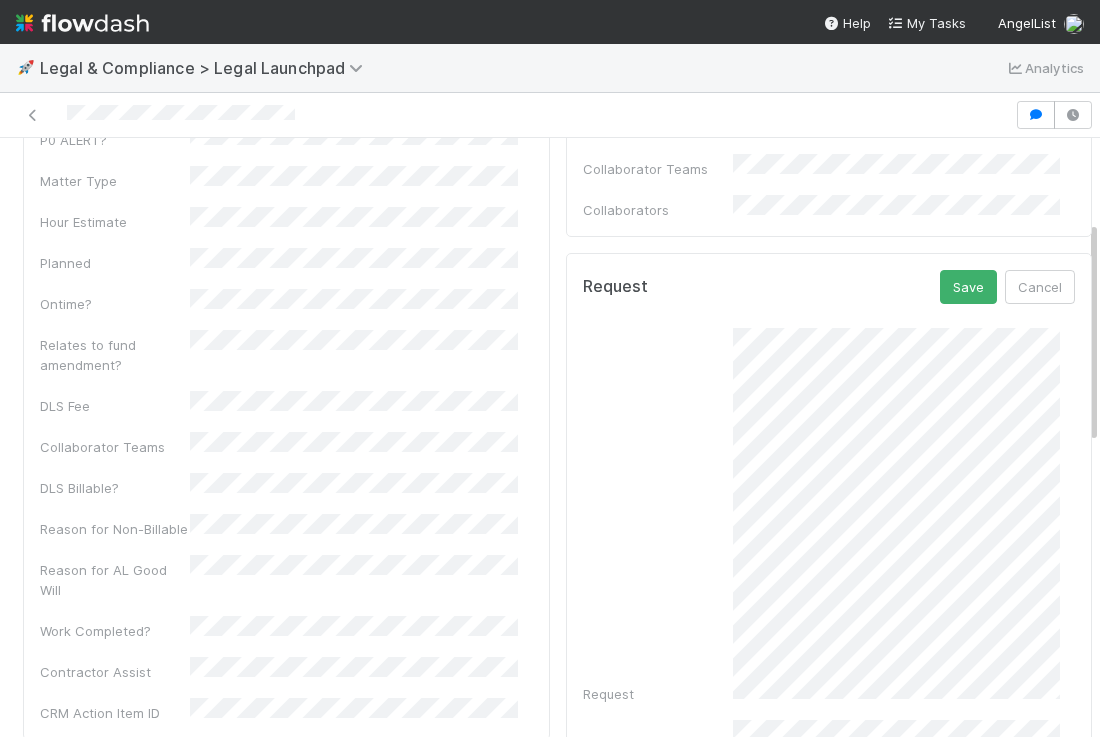 click on "Request Save Cancel Request  Attachments" at bounding box center [829, 514] 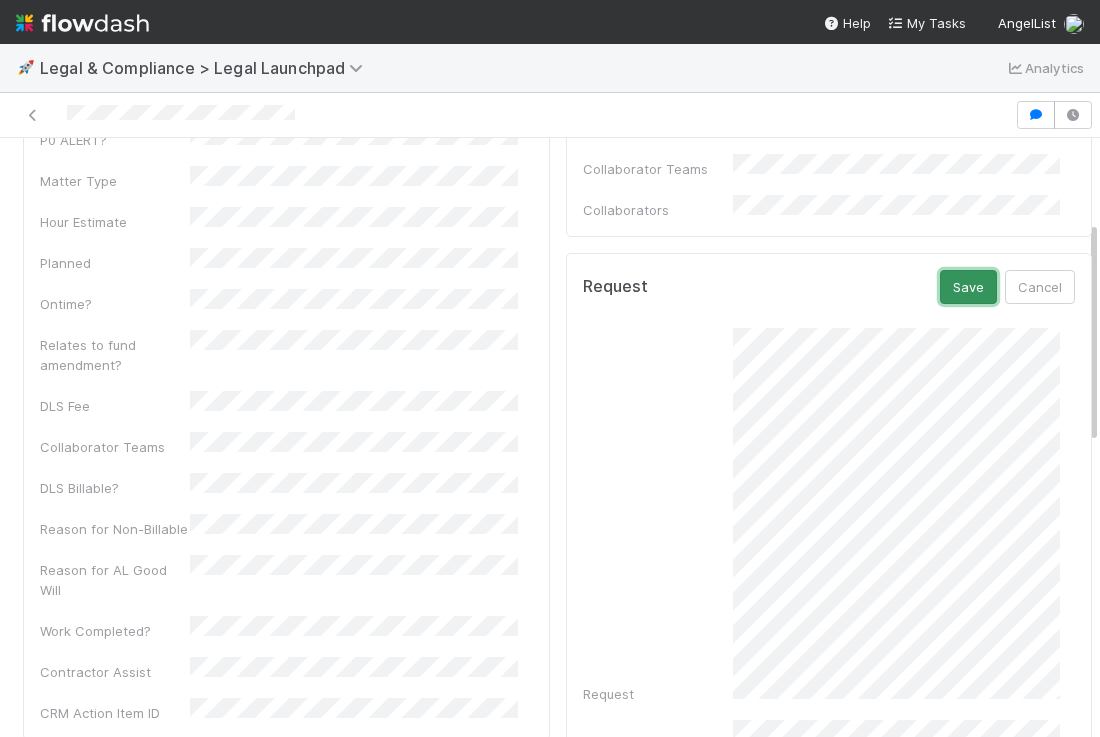 click on "Save" at bounding box center (968, 287) 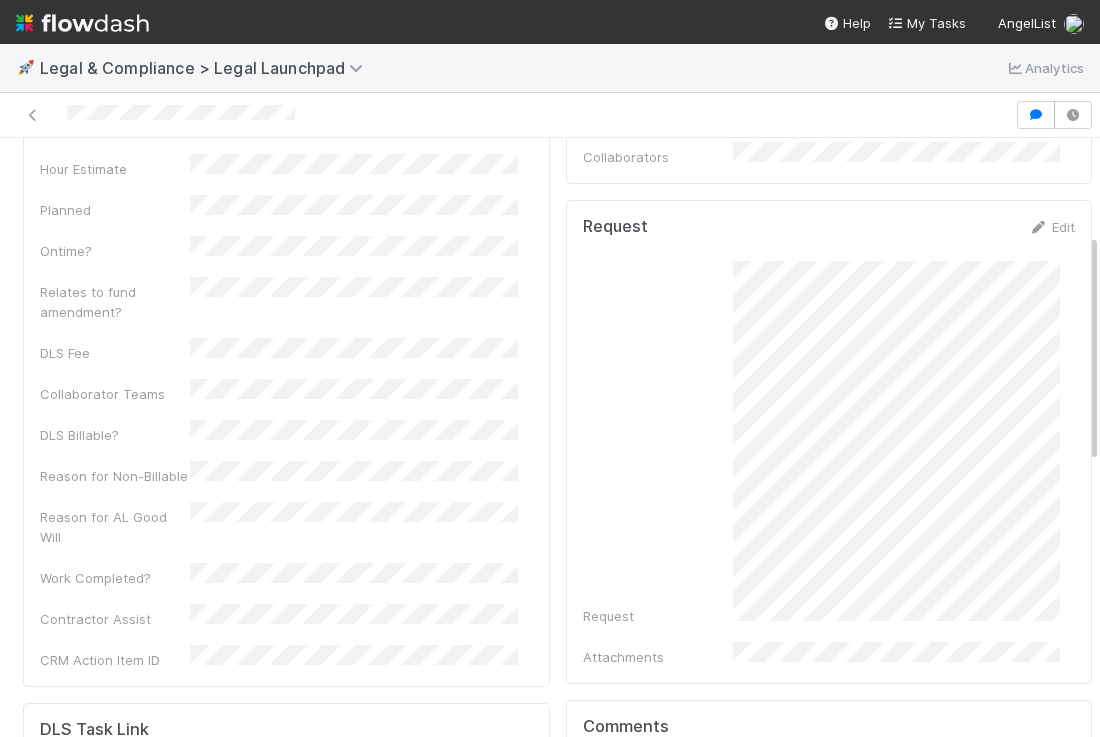 scroll, scrollTop: 305, scrollLeft: 0, axis: vertical 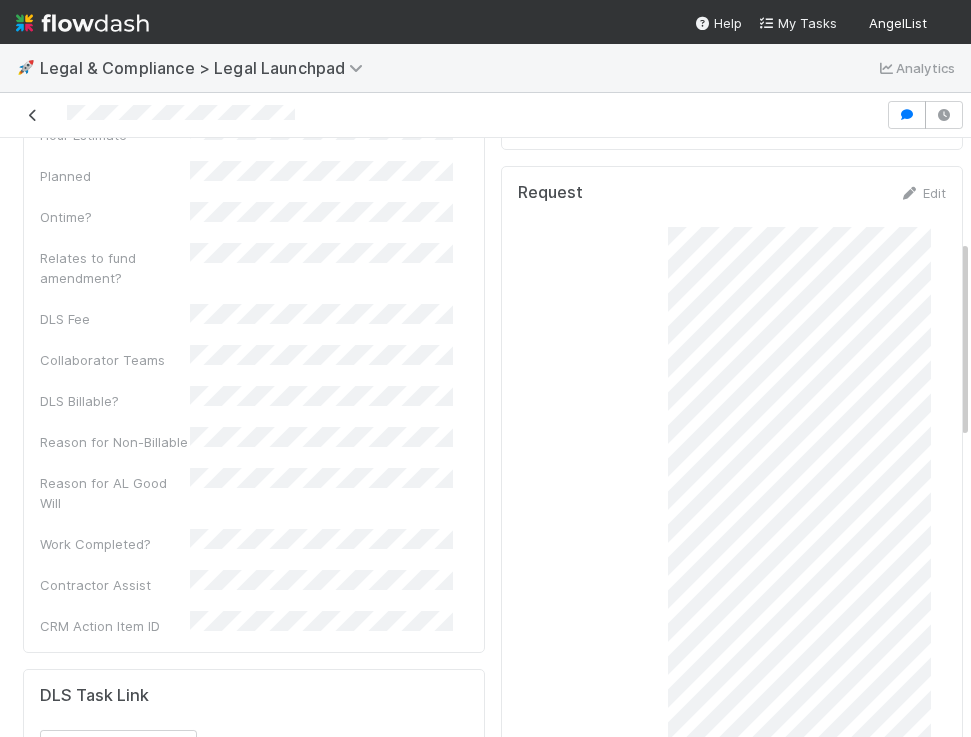 drag, startPoint x: 310, startPoint y: 118, endPoint x: 42, endPoint y: 118, distance: 268 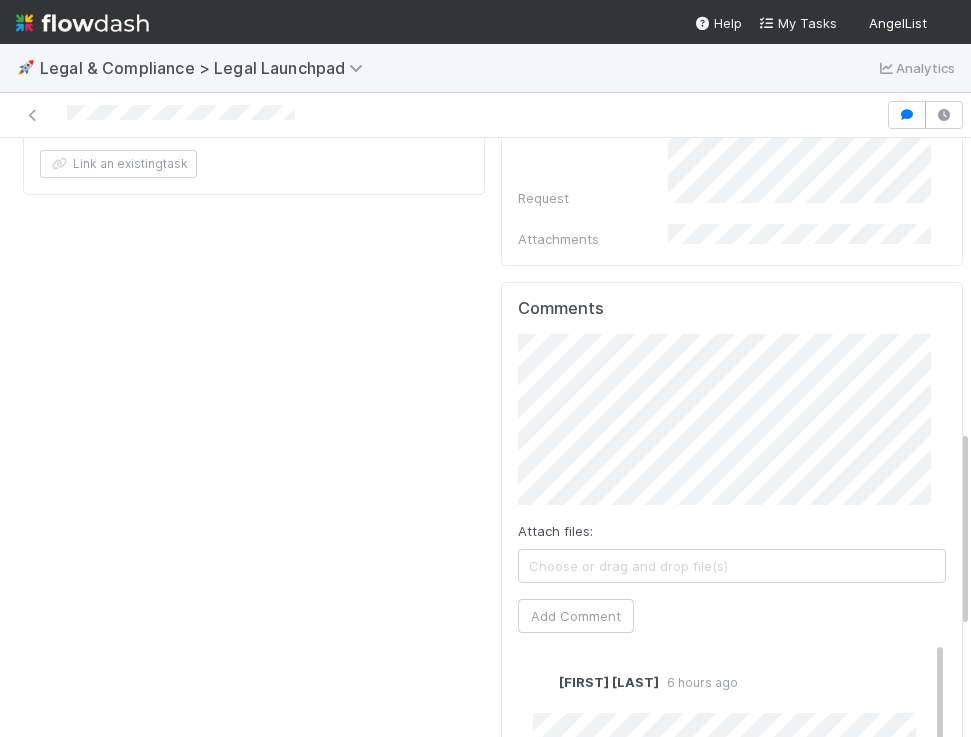 scroll, scrollTop: 897, scrollLeft: 0, axis: vertical 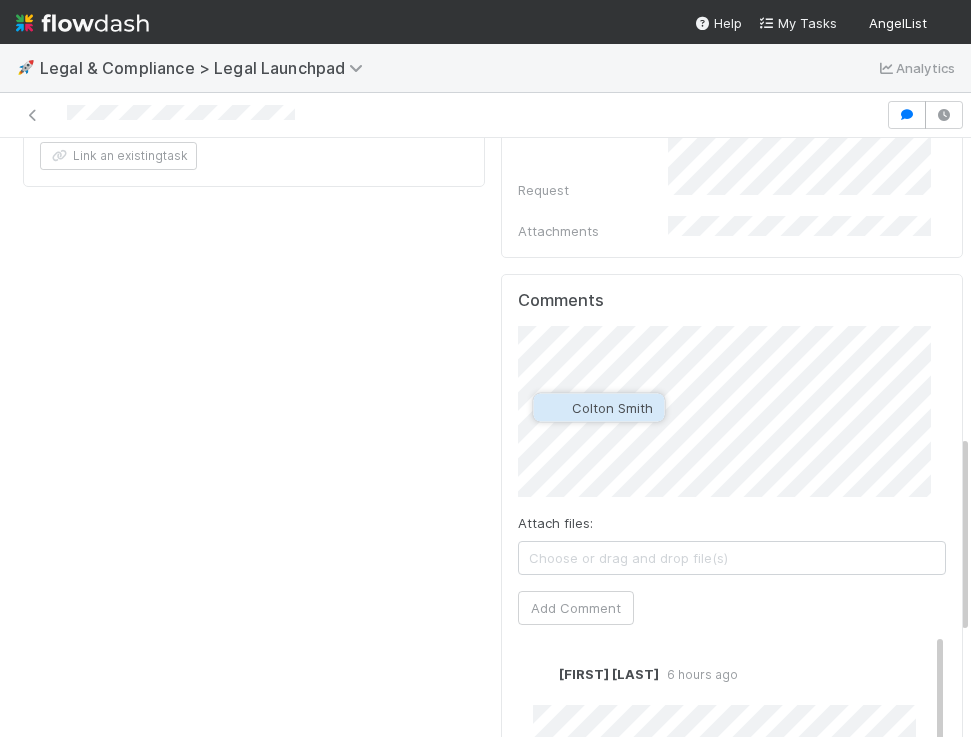click on "Colton Smith" at bounding box center [612, 408] 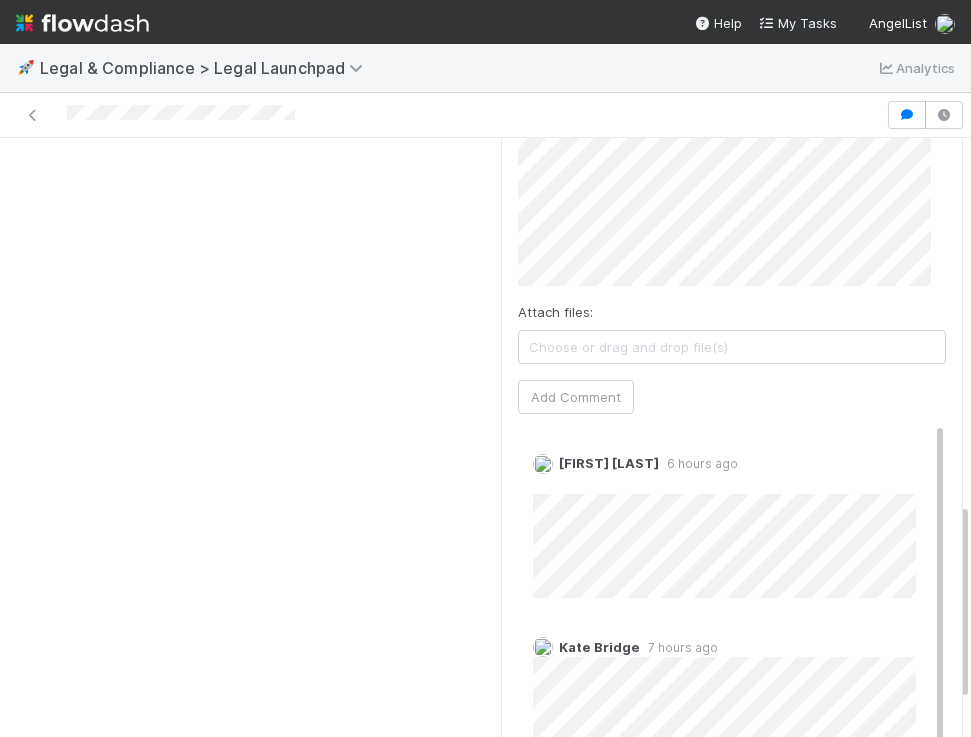 scroll, scrollTop: 1101, scrollLeft: 0, axis: vertical 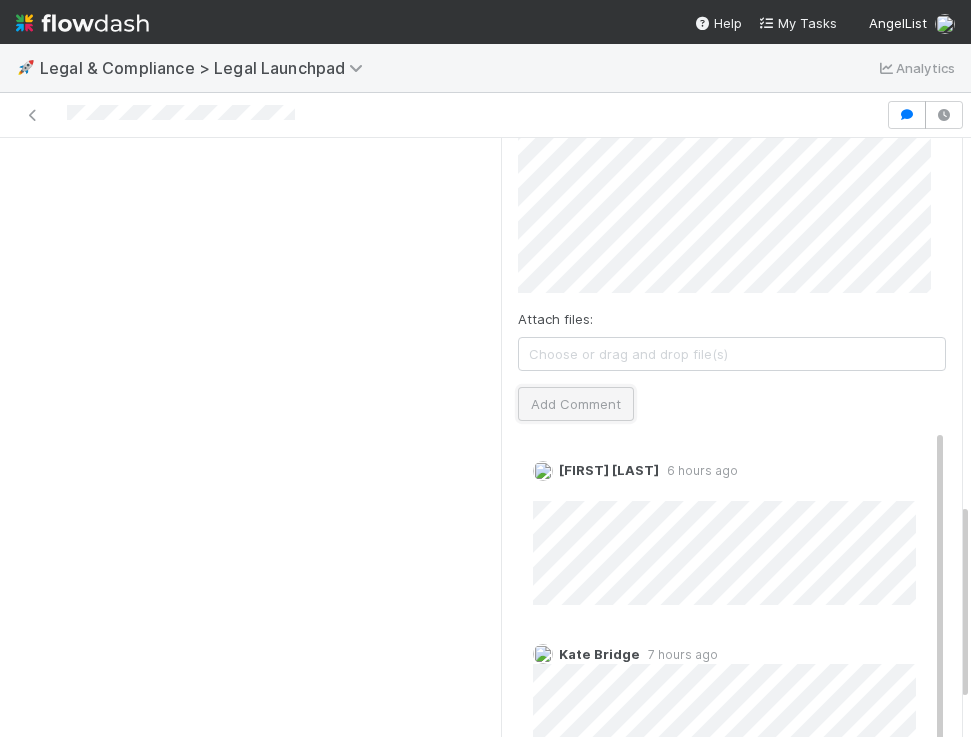 click on "Add Comment" at bounding box center (576, 404) 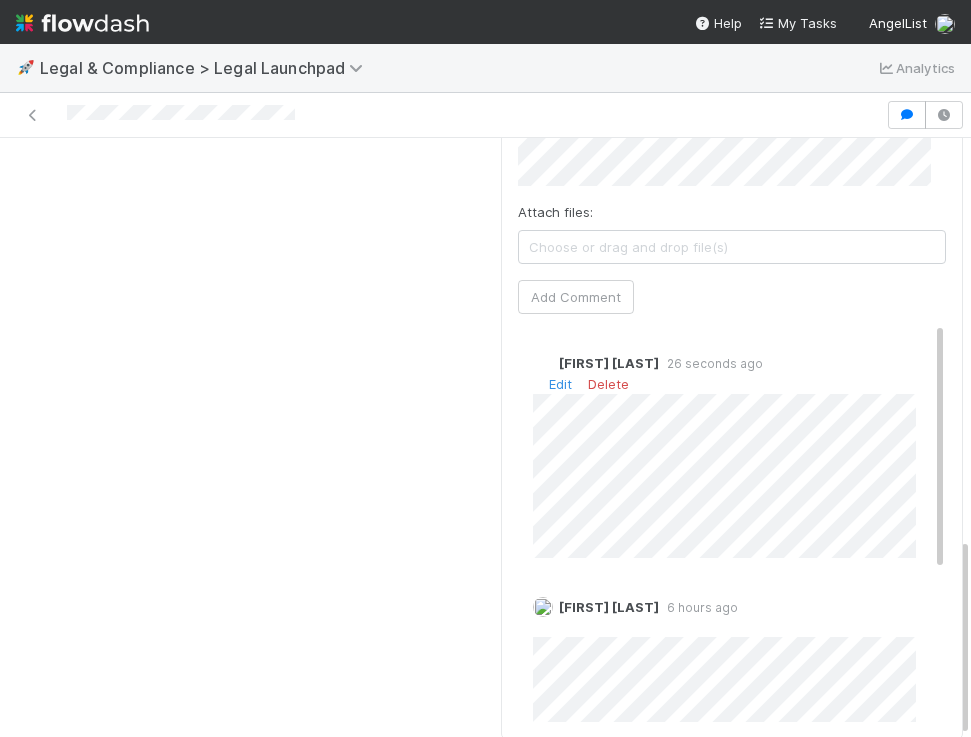 scroll, scrollTop: 1209, scrollLeft: 0, axis: vertical 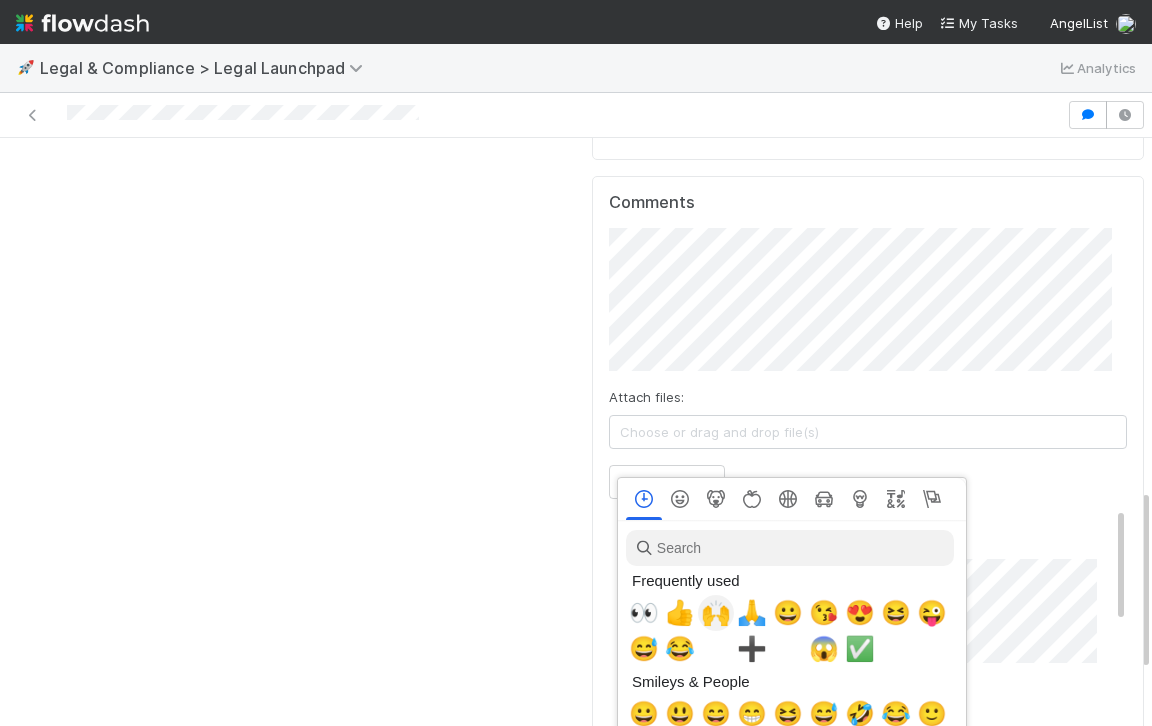 click on "🙌" at bounding box center [716, 613] 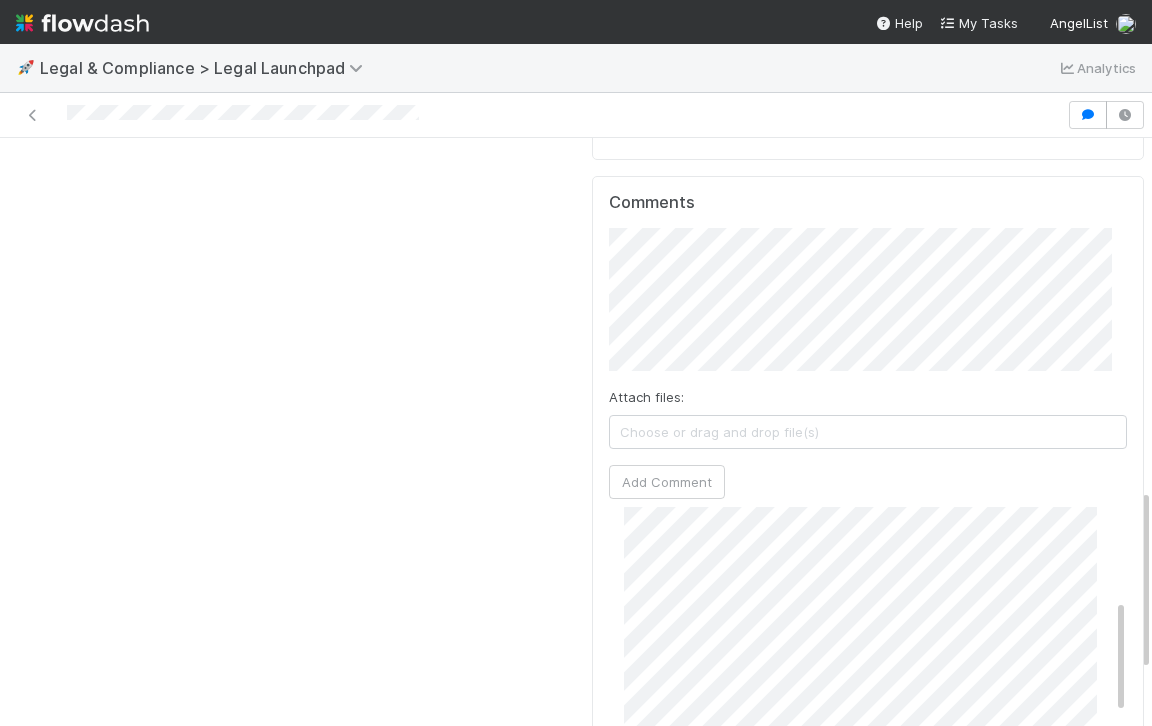 scroll, scrollTop: 343, scrollLeft: 0, axis: vertical 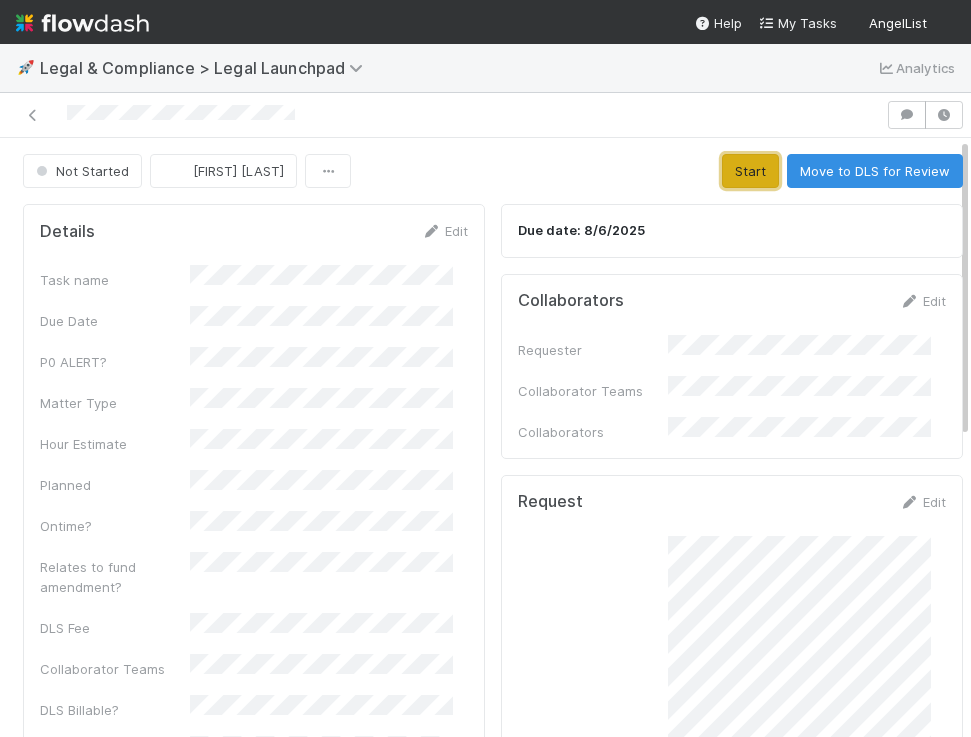 click on "Start" at bounding box center (750, 171) 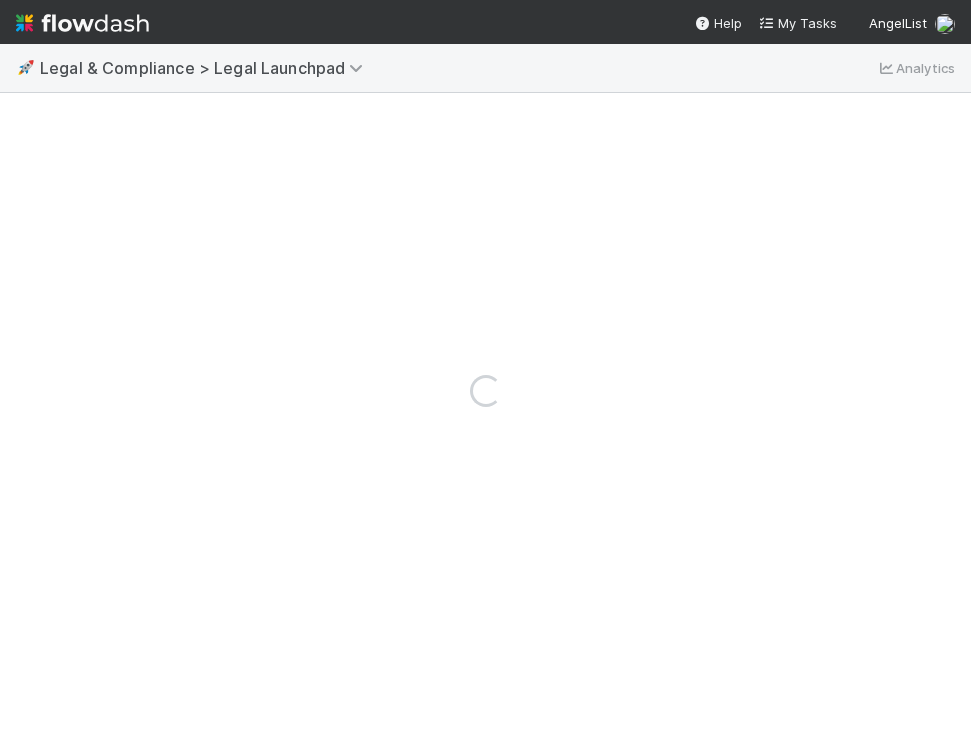 scroll, scrollTop: 0, scrollLeft: 0, axis: both 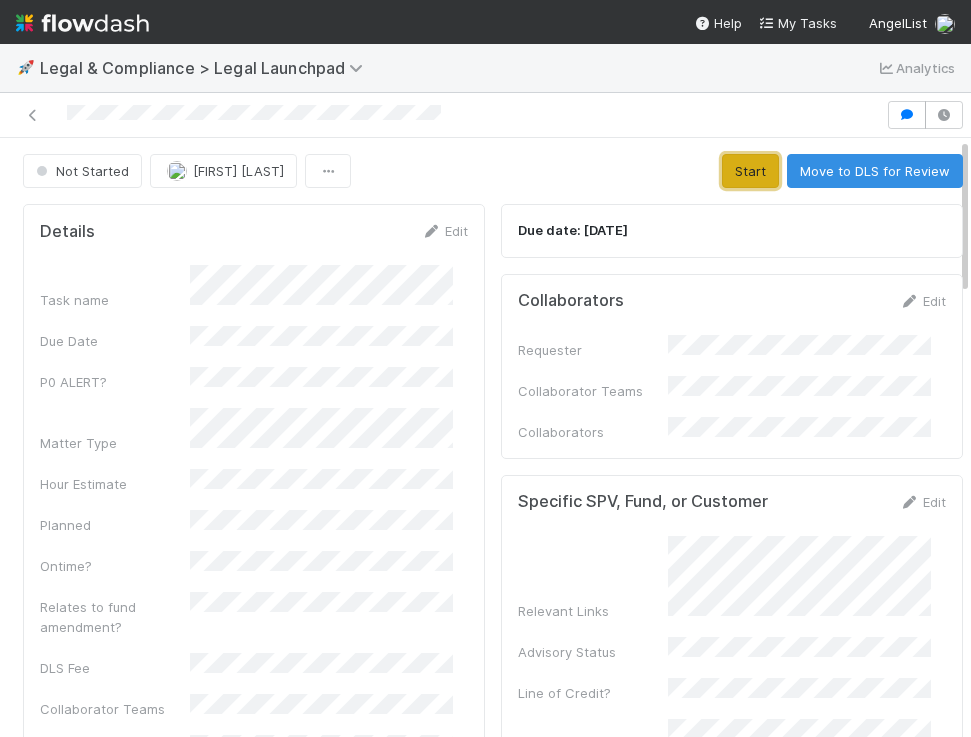 click on "Start" at bounding box center [750, 171] 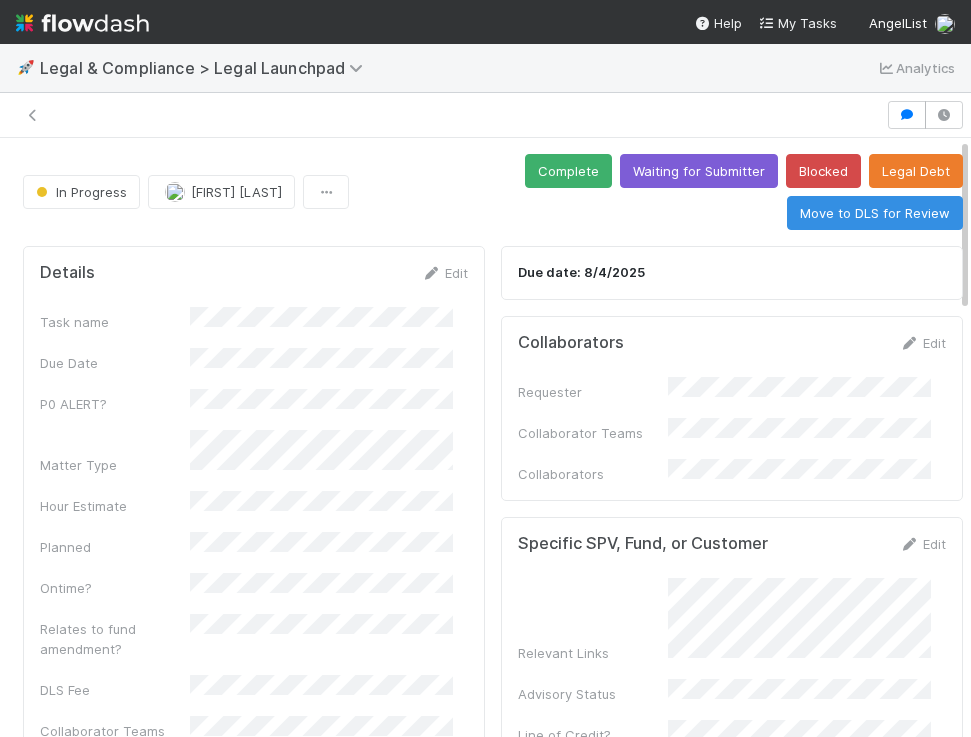 scroll, scrollTop: 0, scrollLeft: 0, axis: both 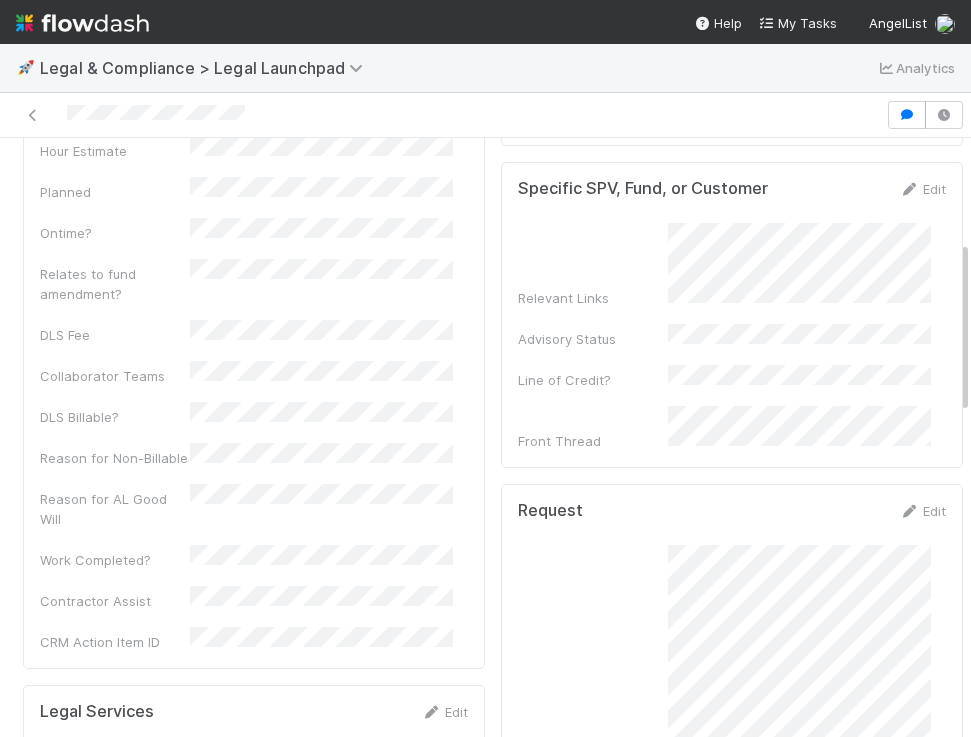 click on "Relevant Links  Advisory Status  Line of Credit?  Front Thread" at bounding box center [732, 337] 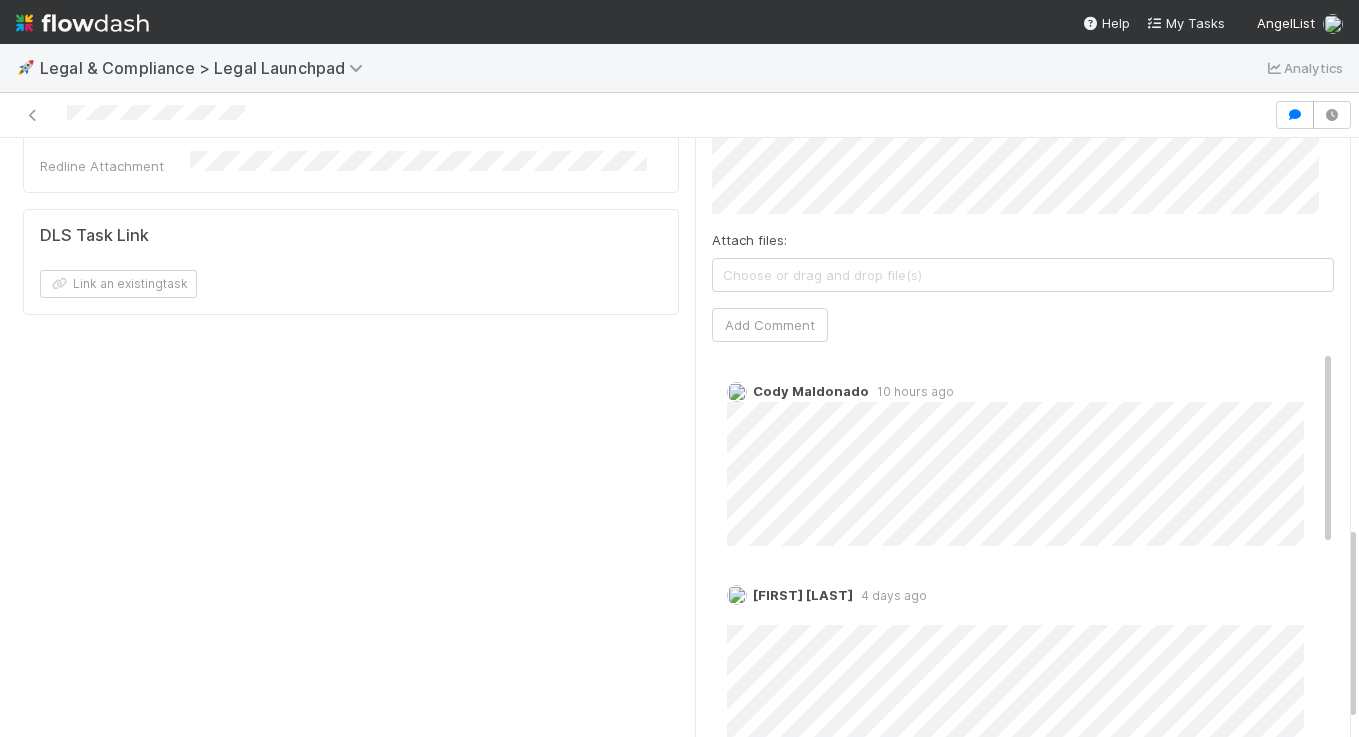 scroll, scrollTop: 1239, scrollLeft: 0, axis: vertical 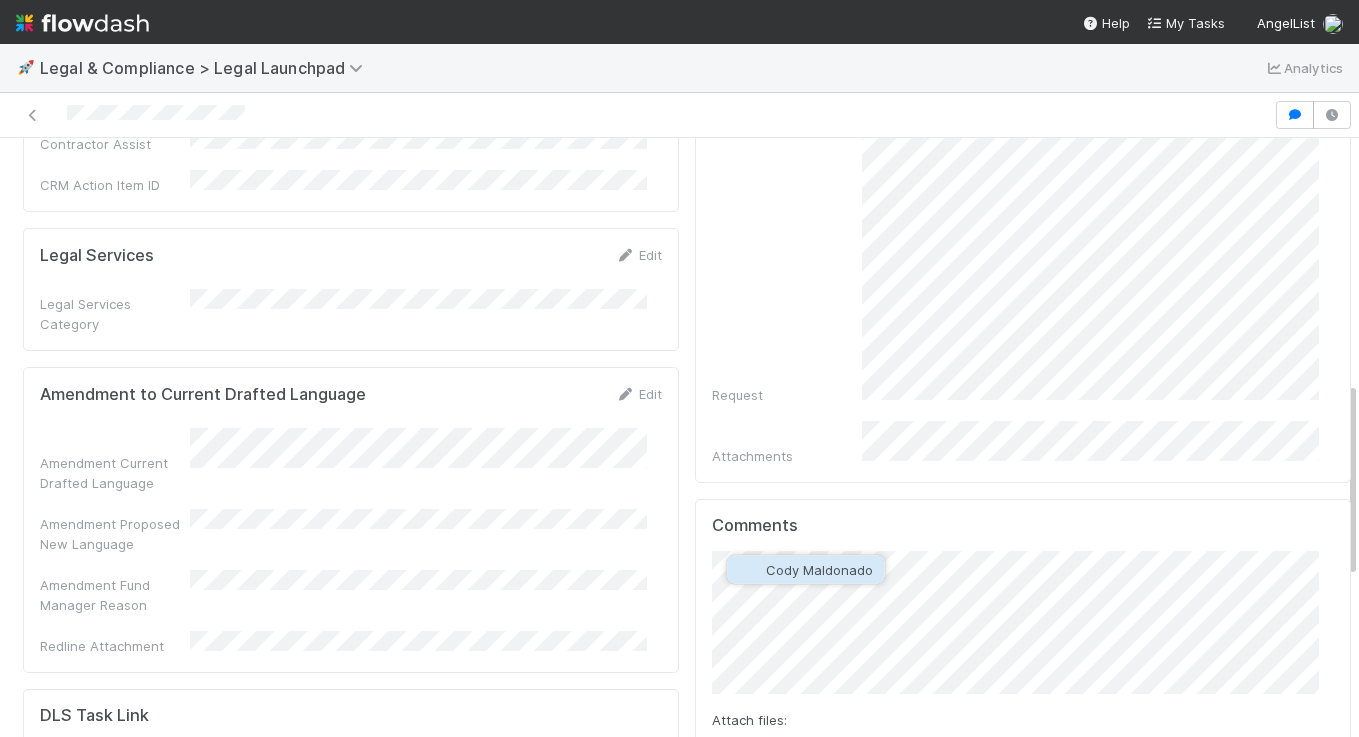 click on "Cody Maldonado" at bounding box center [819, 570] 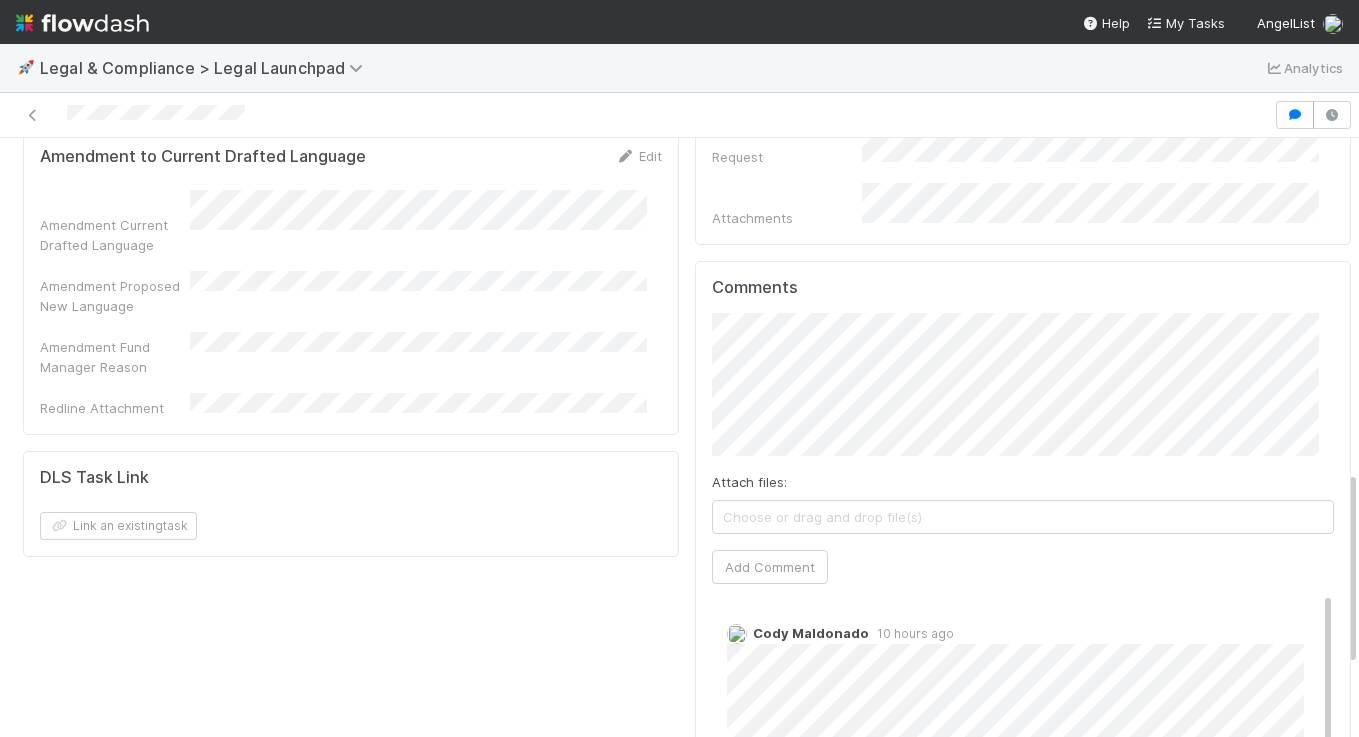 scroll, scrollTop: 1176, scrollLeft: 0, axis: vertical 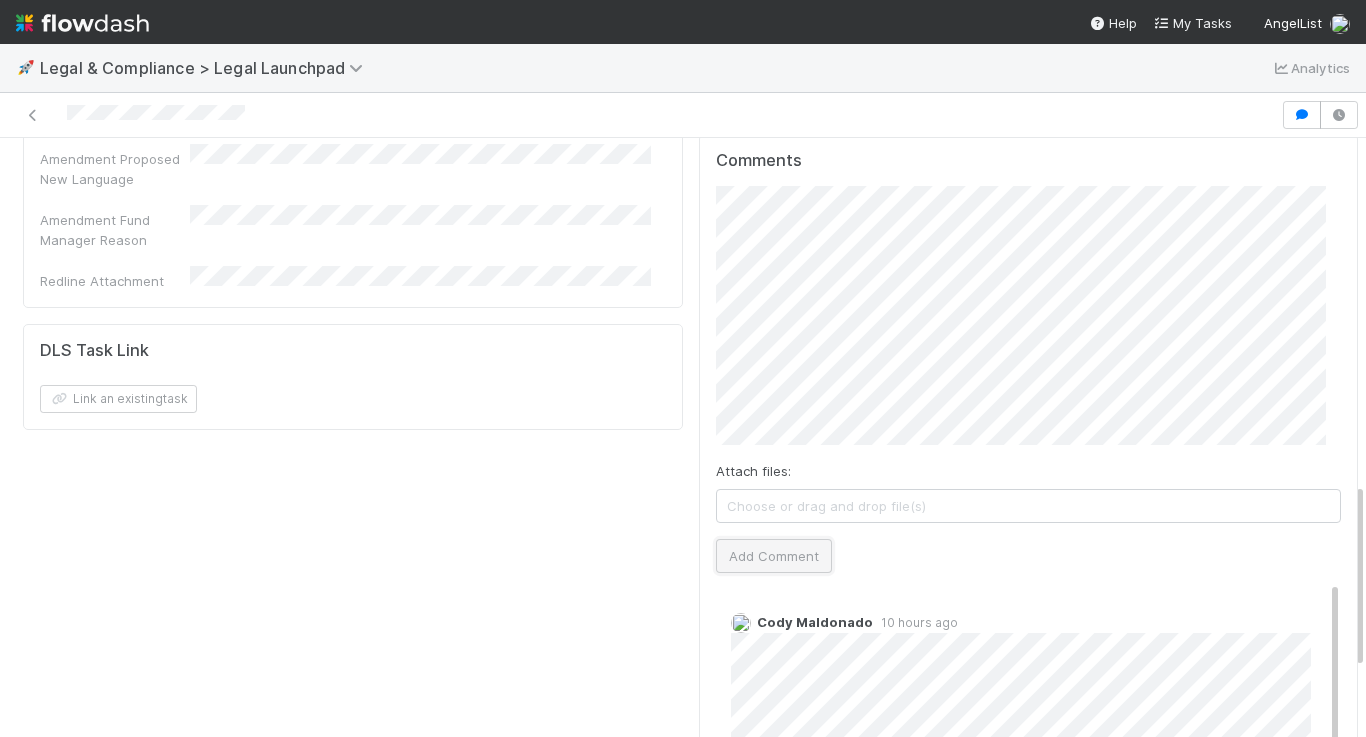 click on "Add Comment" at bounding box center (774, 556) 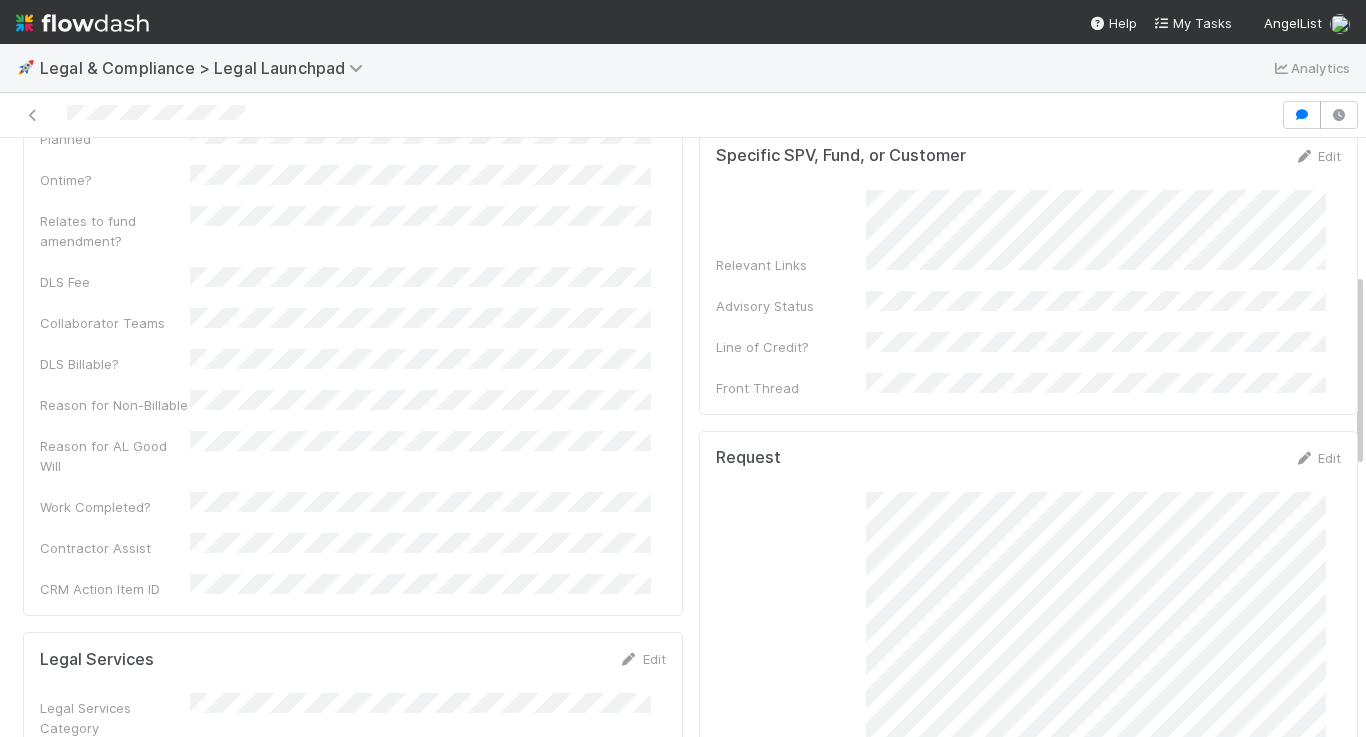 scroll, scrollTop: 0, scrollLeft: 0, axis: both 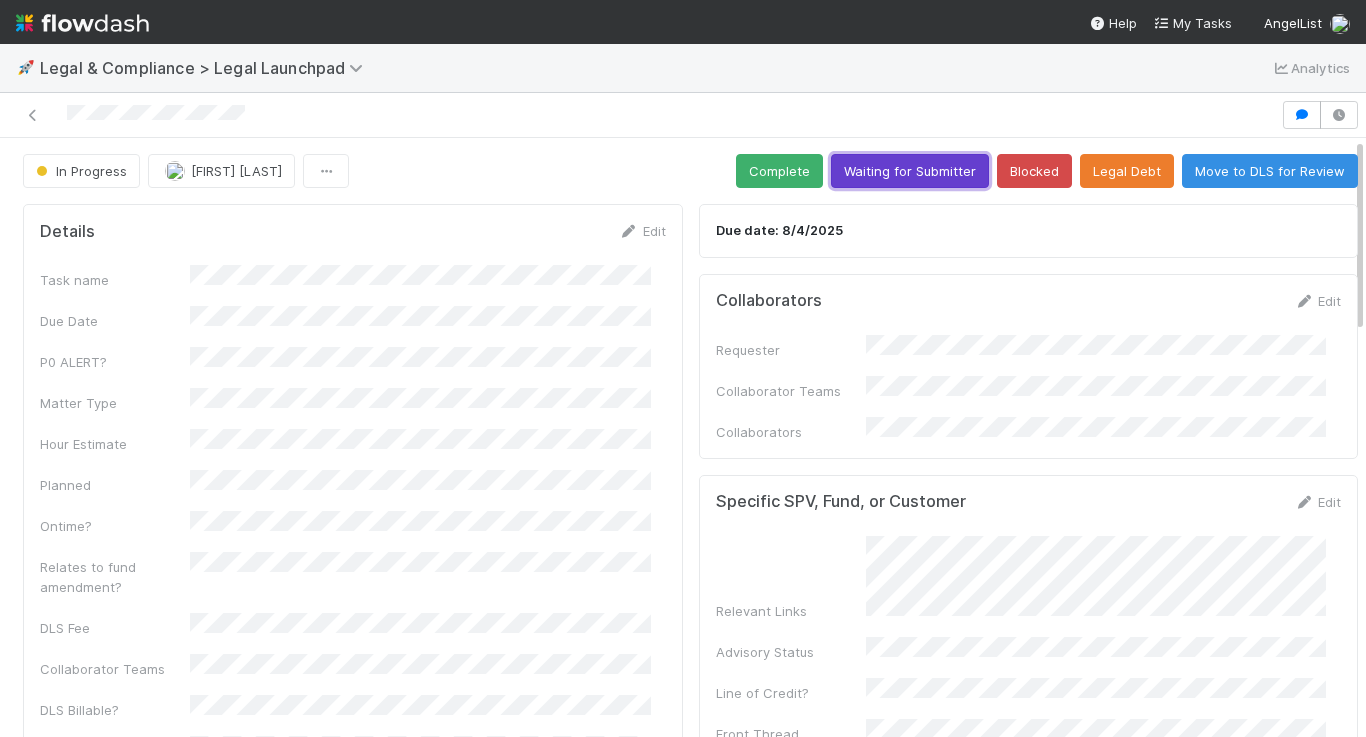 click on "Waiting for Submitter" at bounding box center (910, 171) 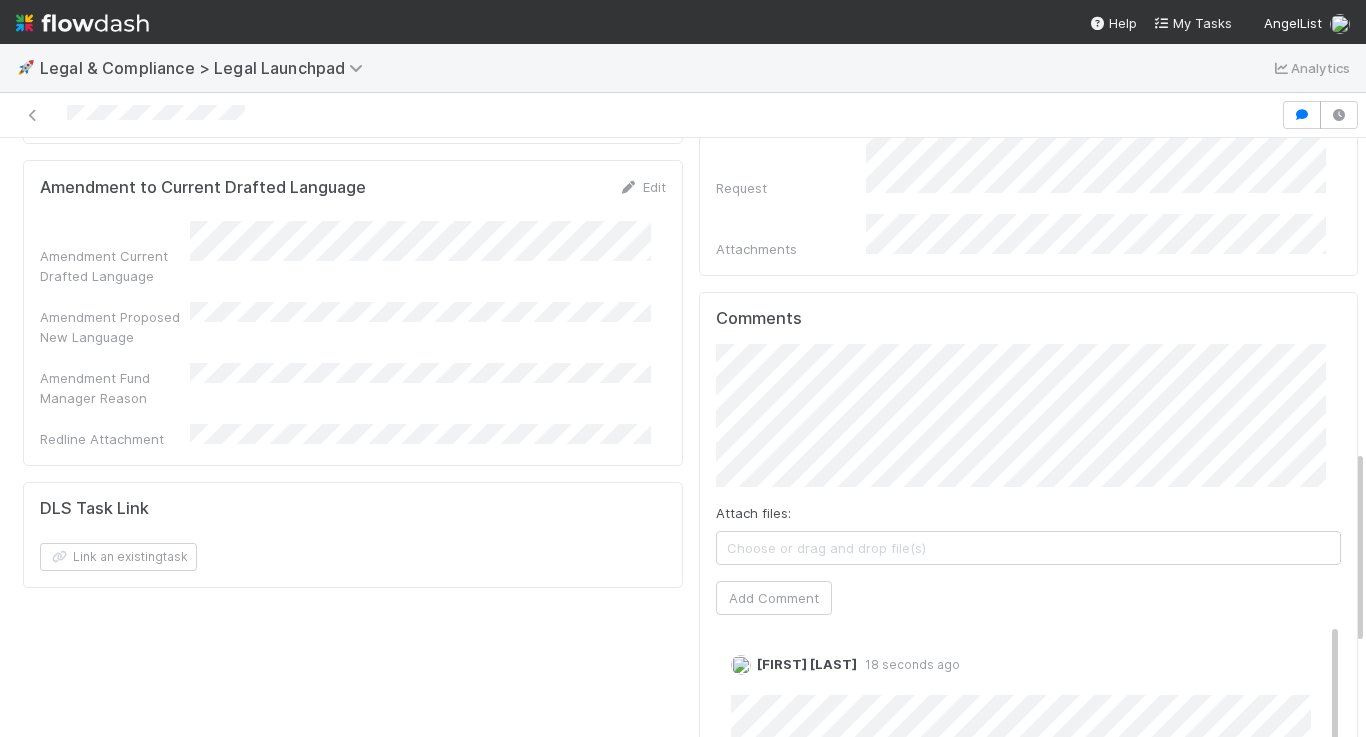 scroll, scrollTop: 1149, scrollLeft: 0, axis: vertical 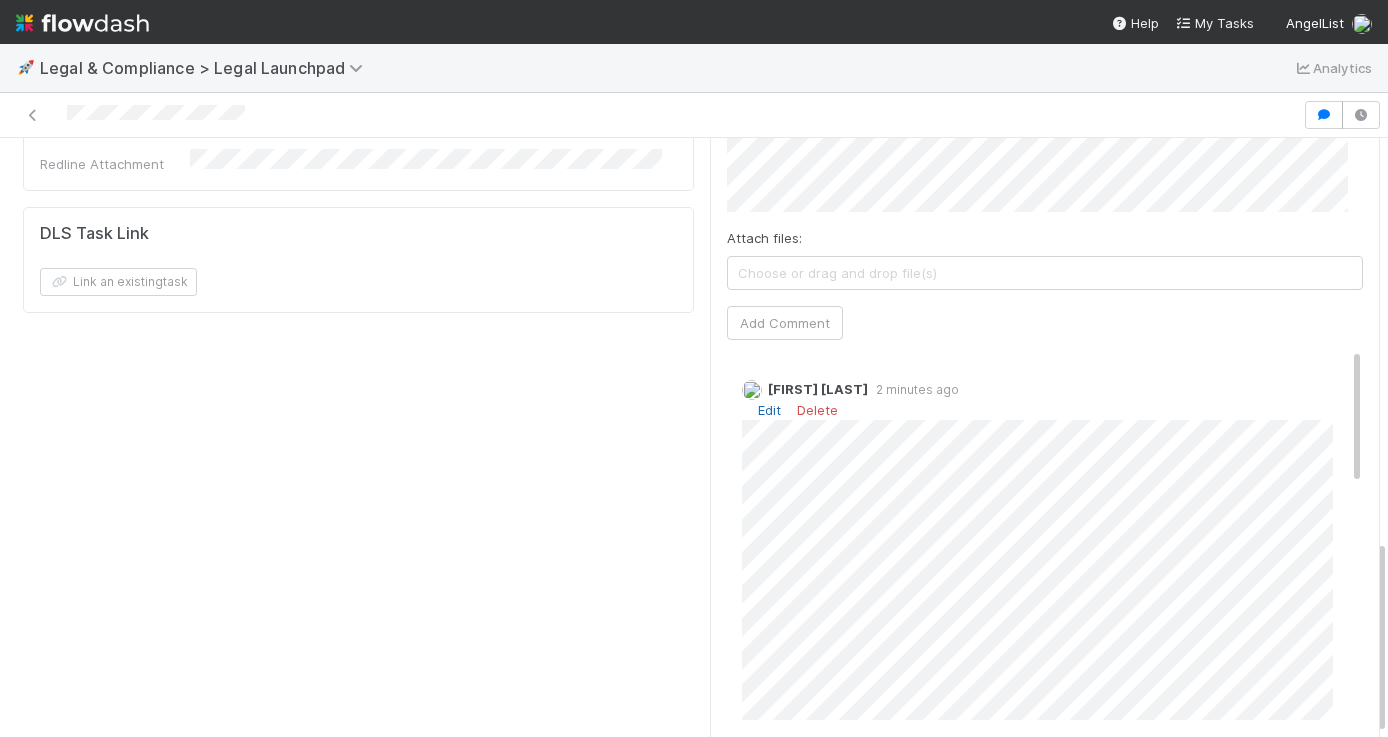 click on "Edit" at bounding box center [769, 410] 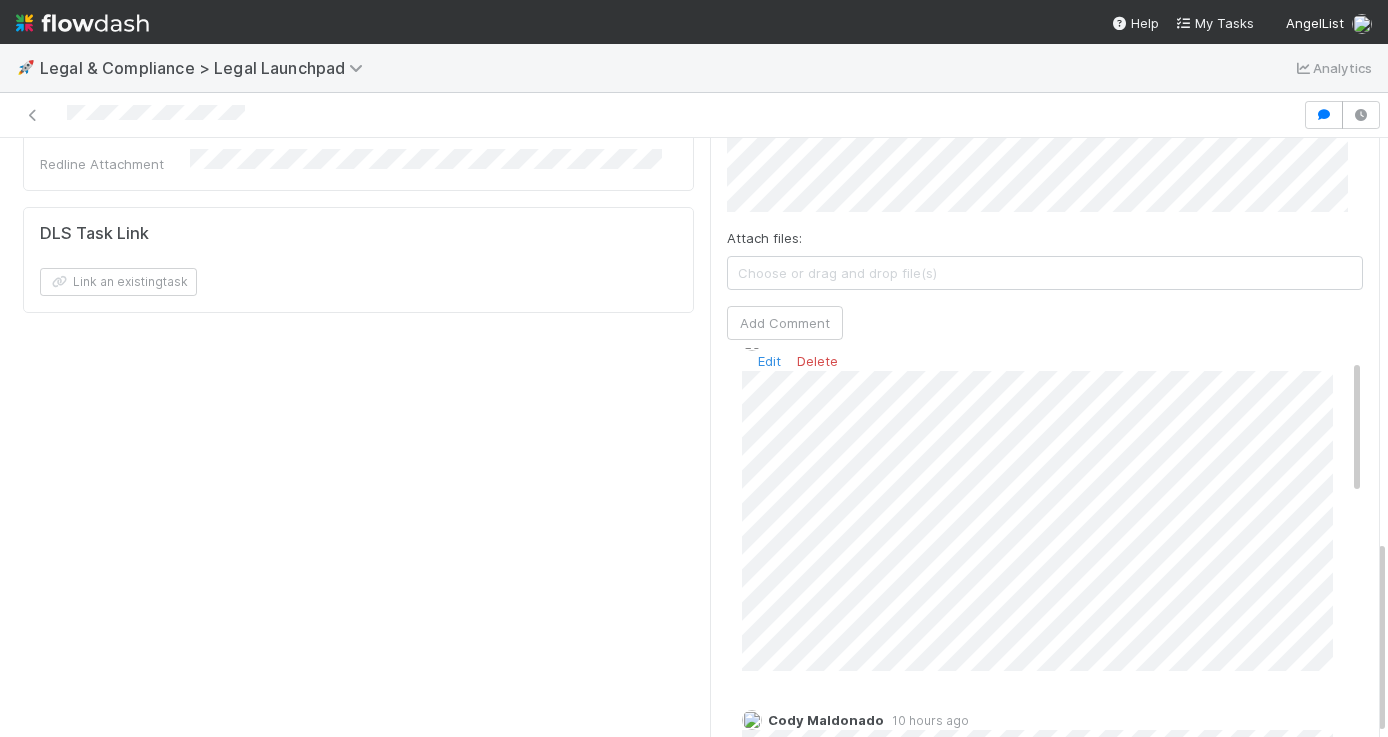 scroll, scrollTop: 0, scrollLeft: 0, axis: both 